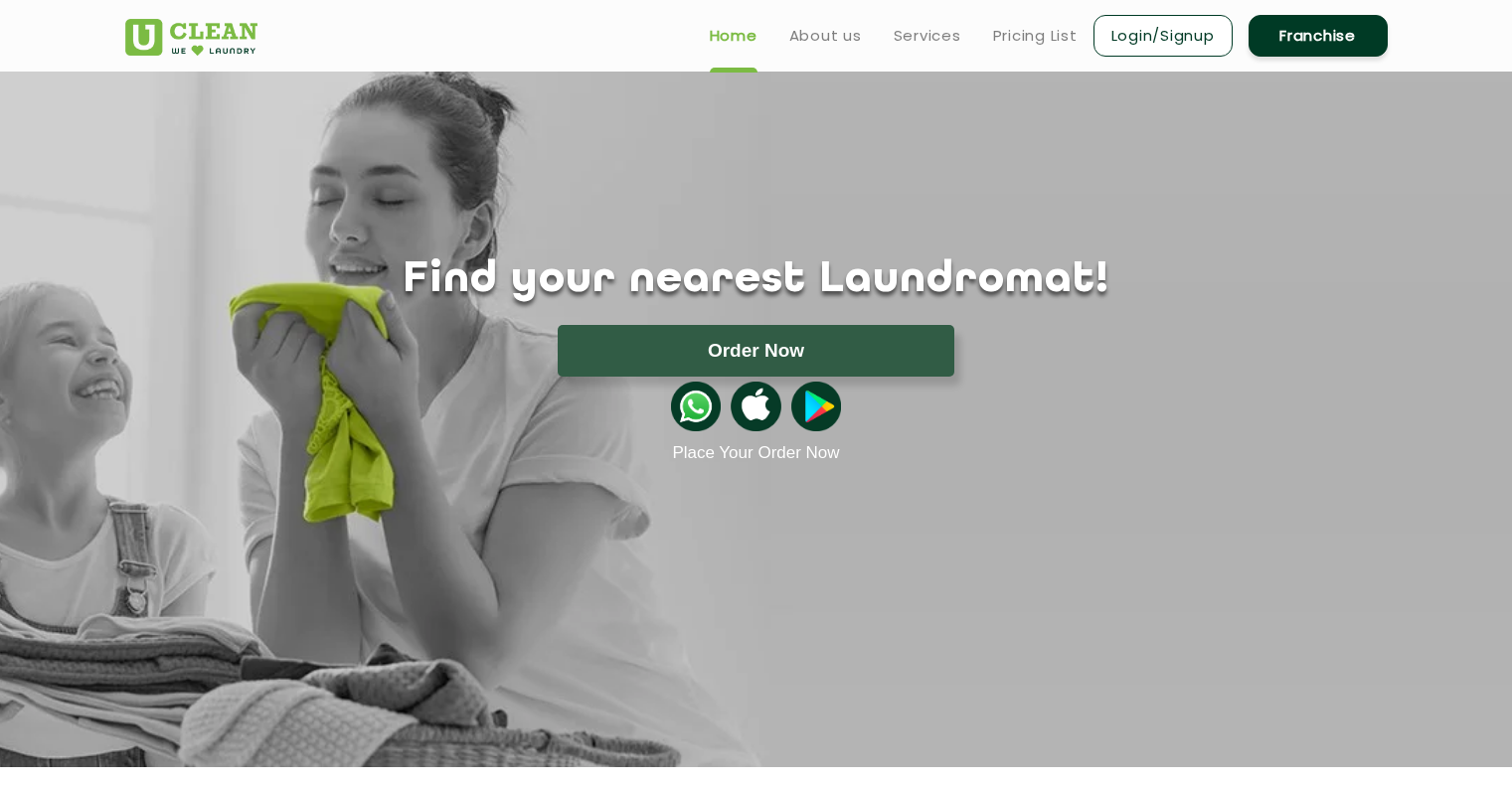 scroll, scrollTop: 0, scrollLeft: 0, axis: both 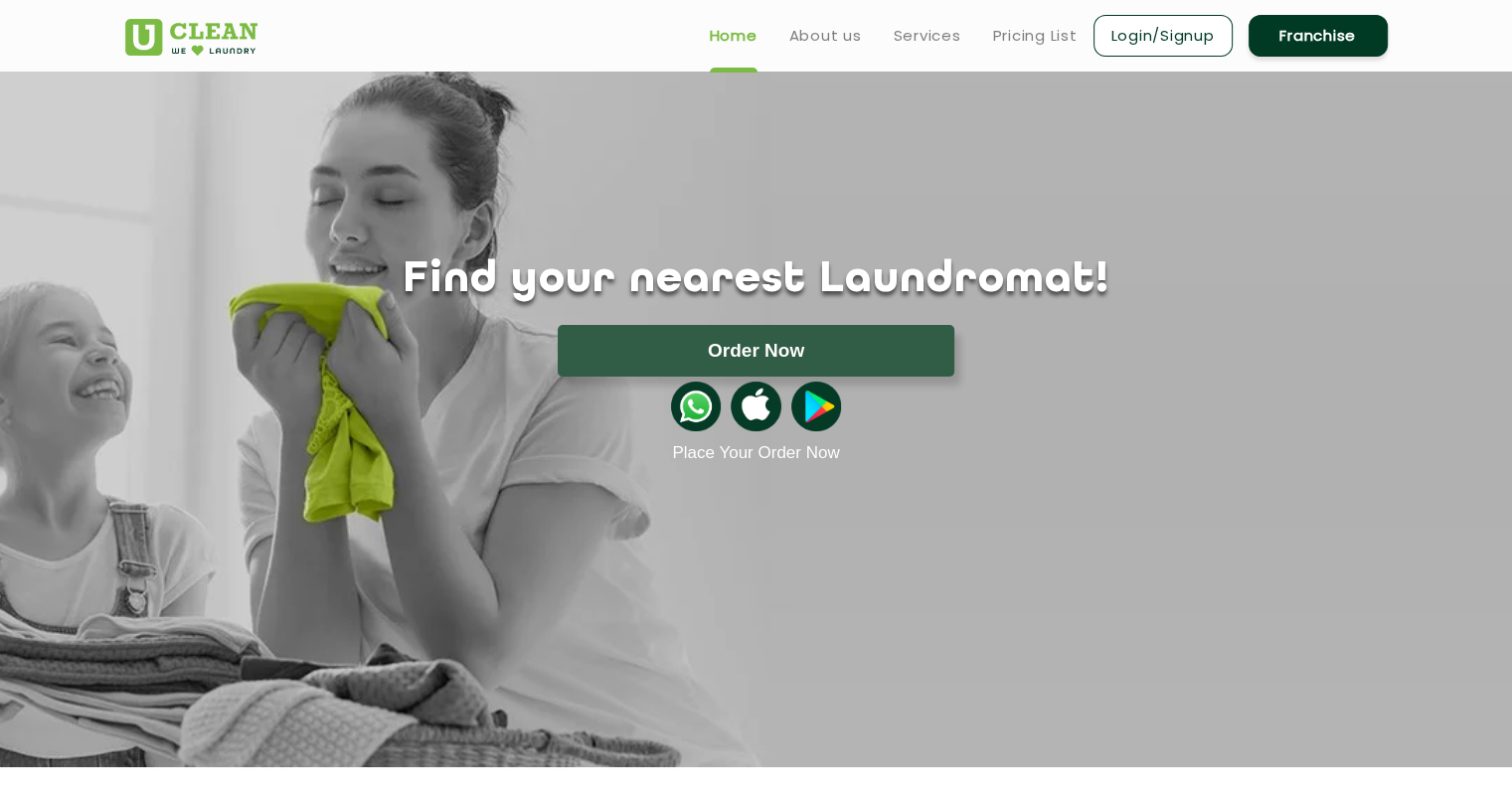 click on "Find your nearest Laundromat! Please select the location Order Now Place Your Order Now" 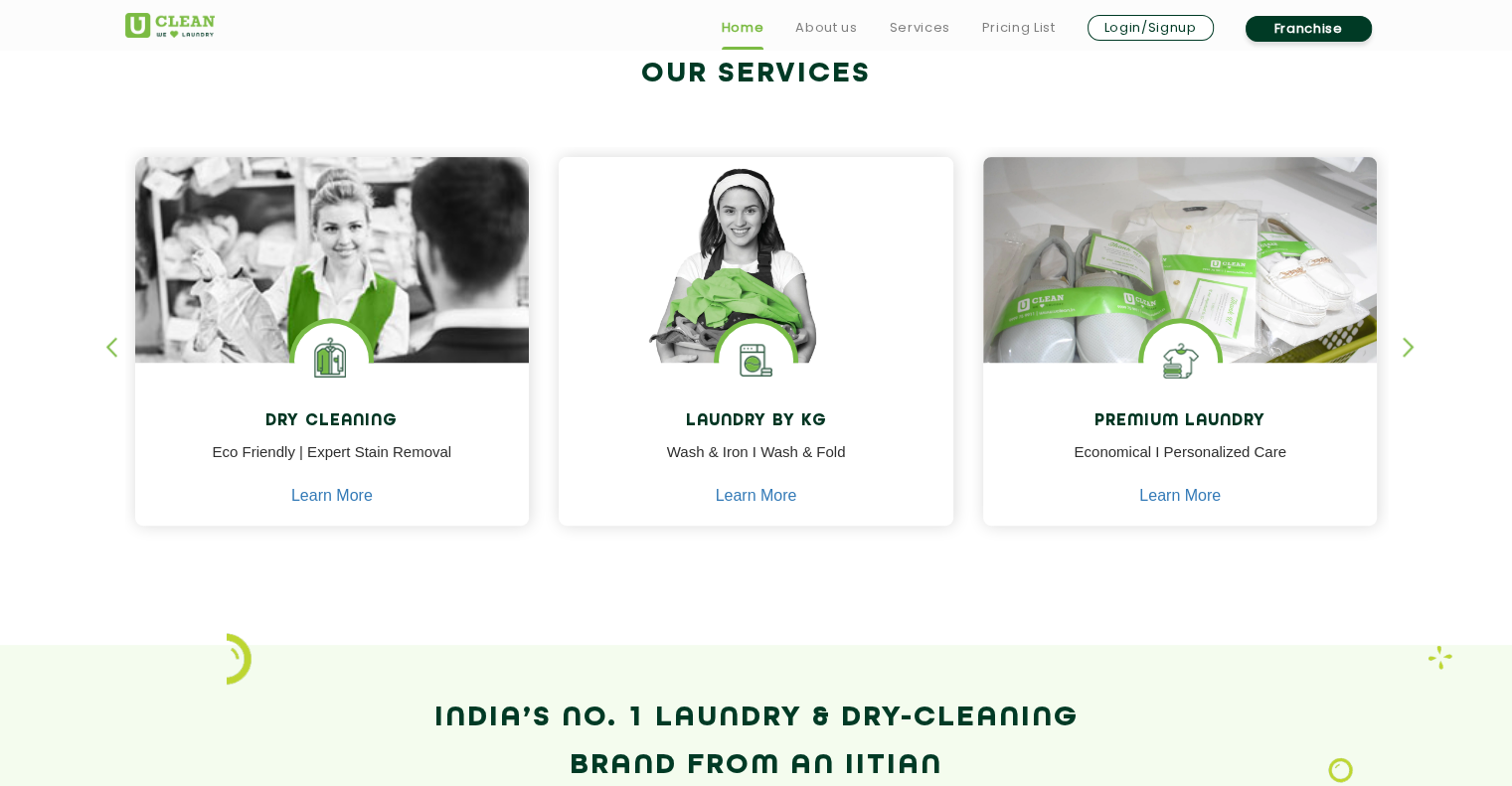 scroll, scrollTop: 786, scrollLeft: 0, axis: vertical 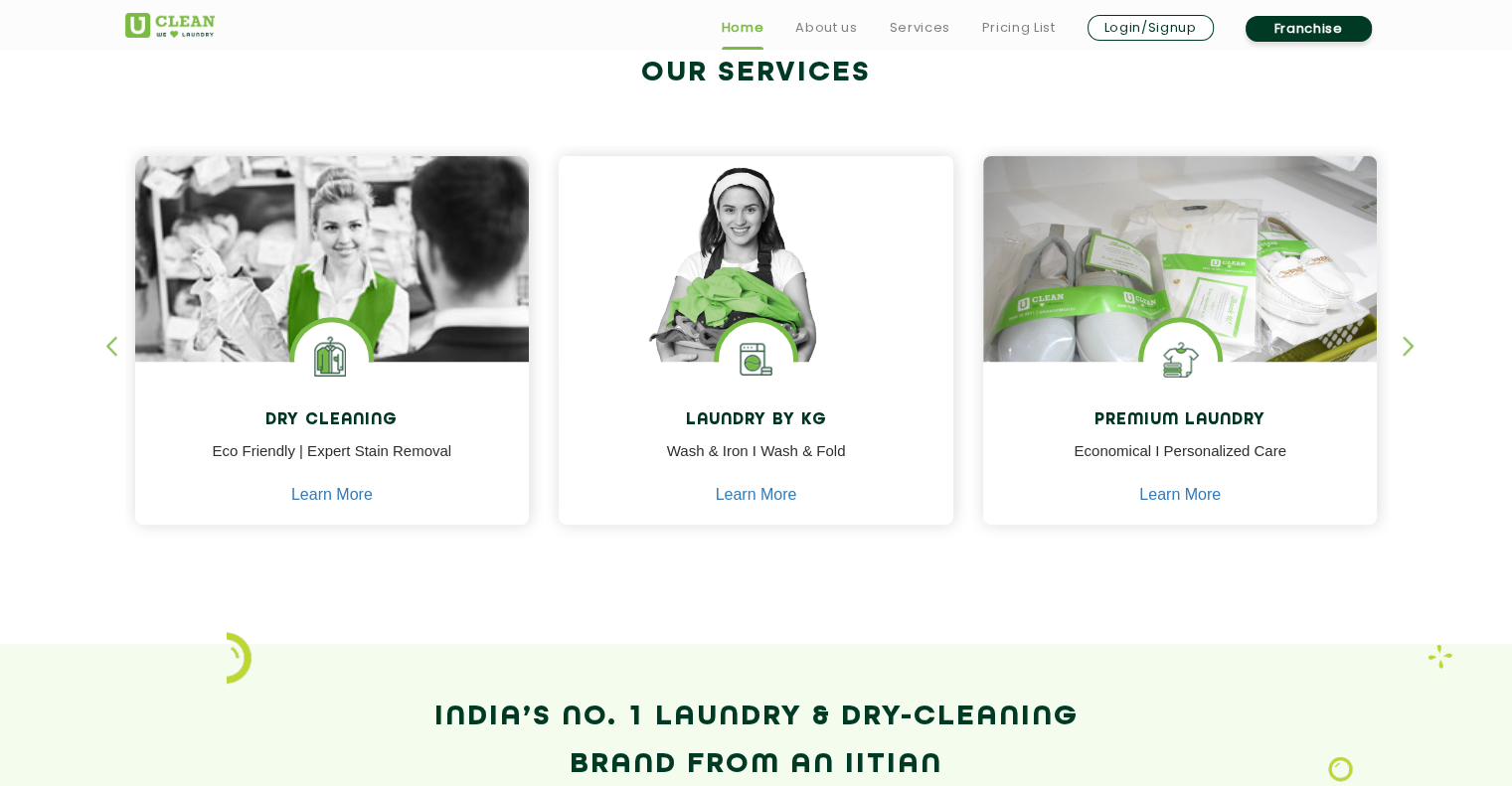 click at bounding box center [1418, 363] 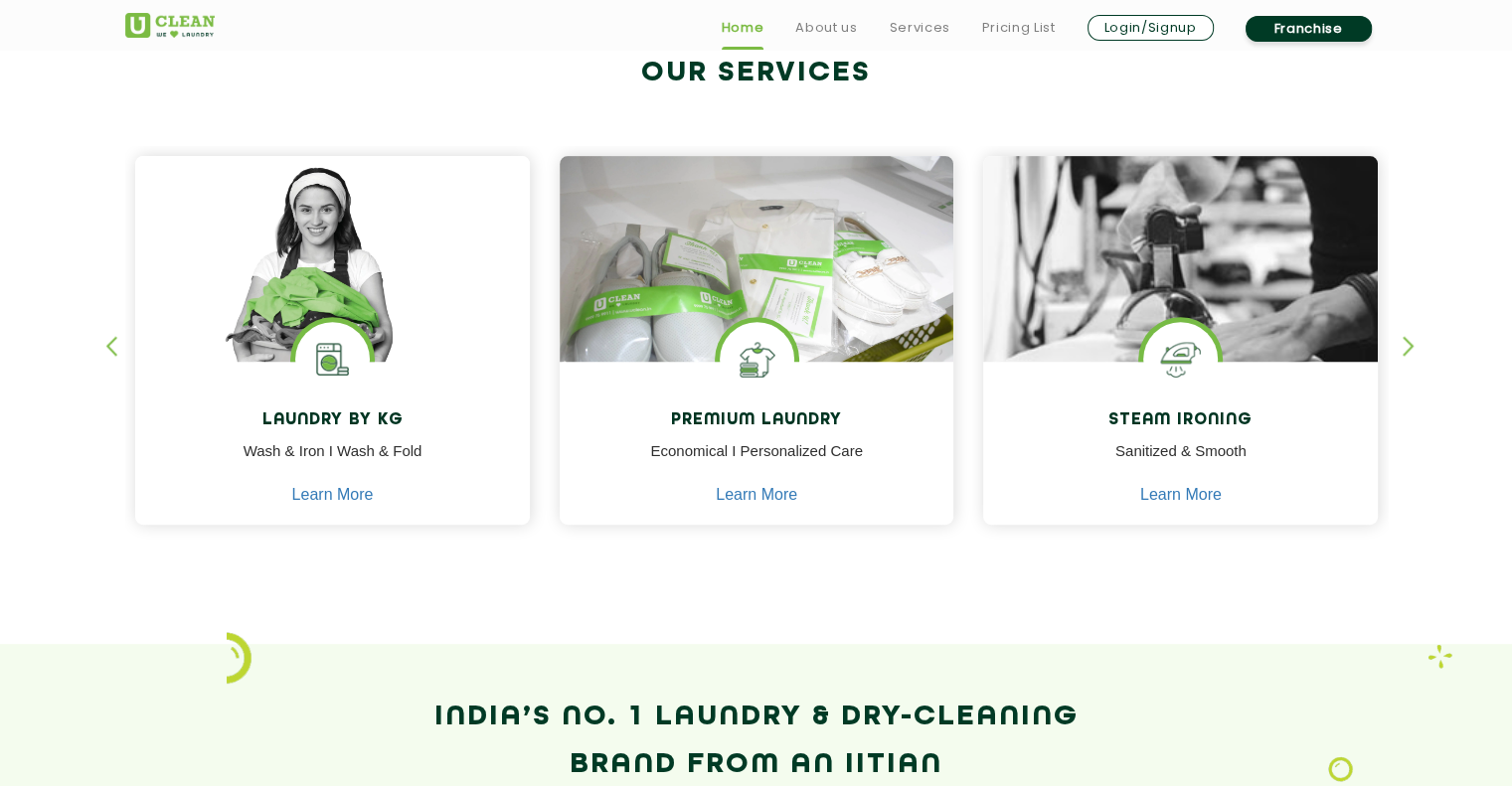 click at bounding box center (1418, 363) 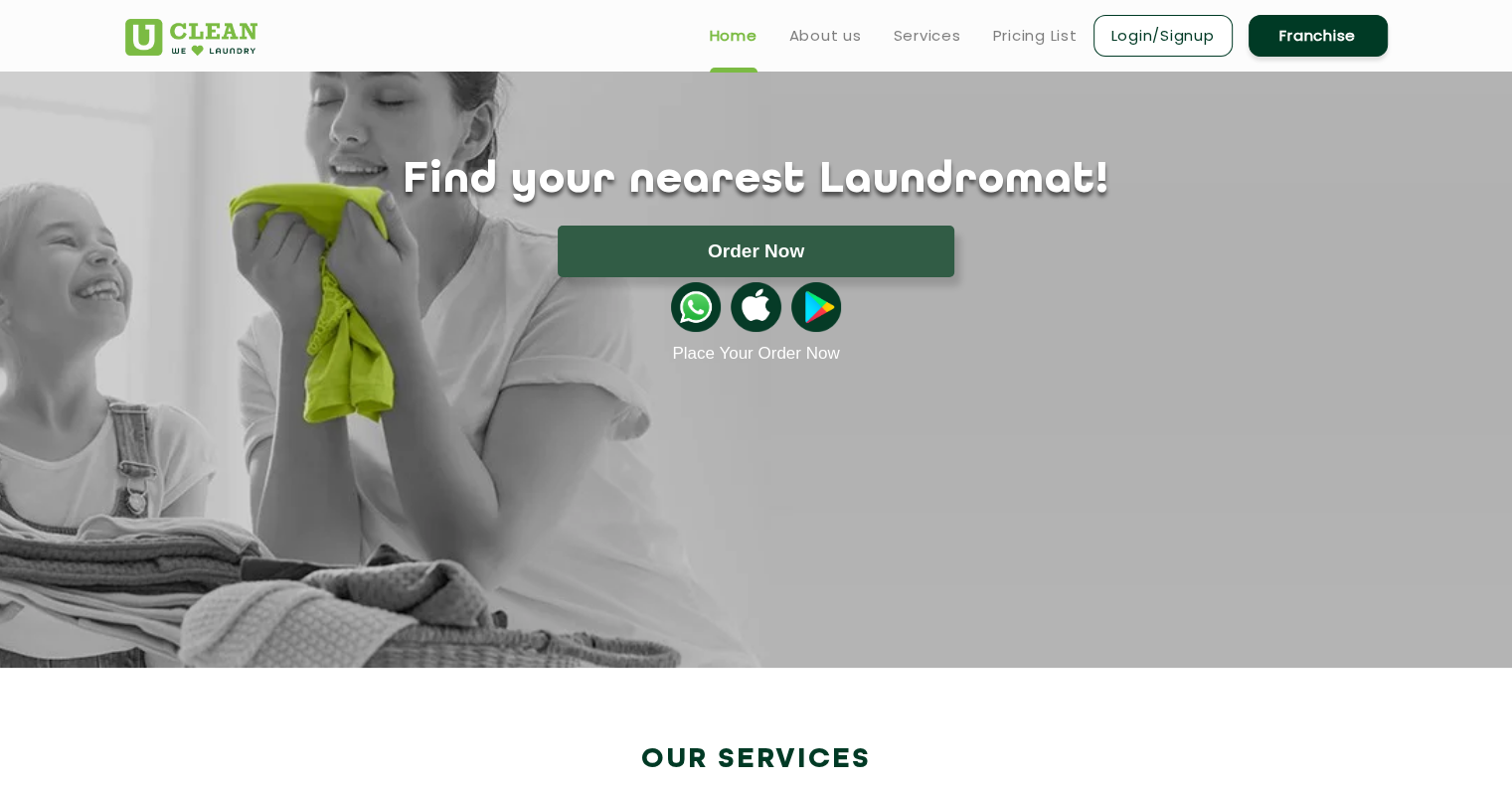 scroll, scrollTop: 0, scrollLeft: 0, axis: both 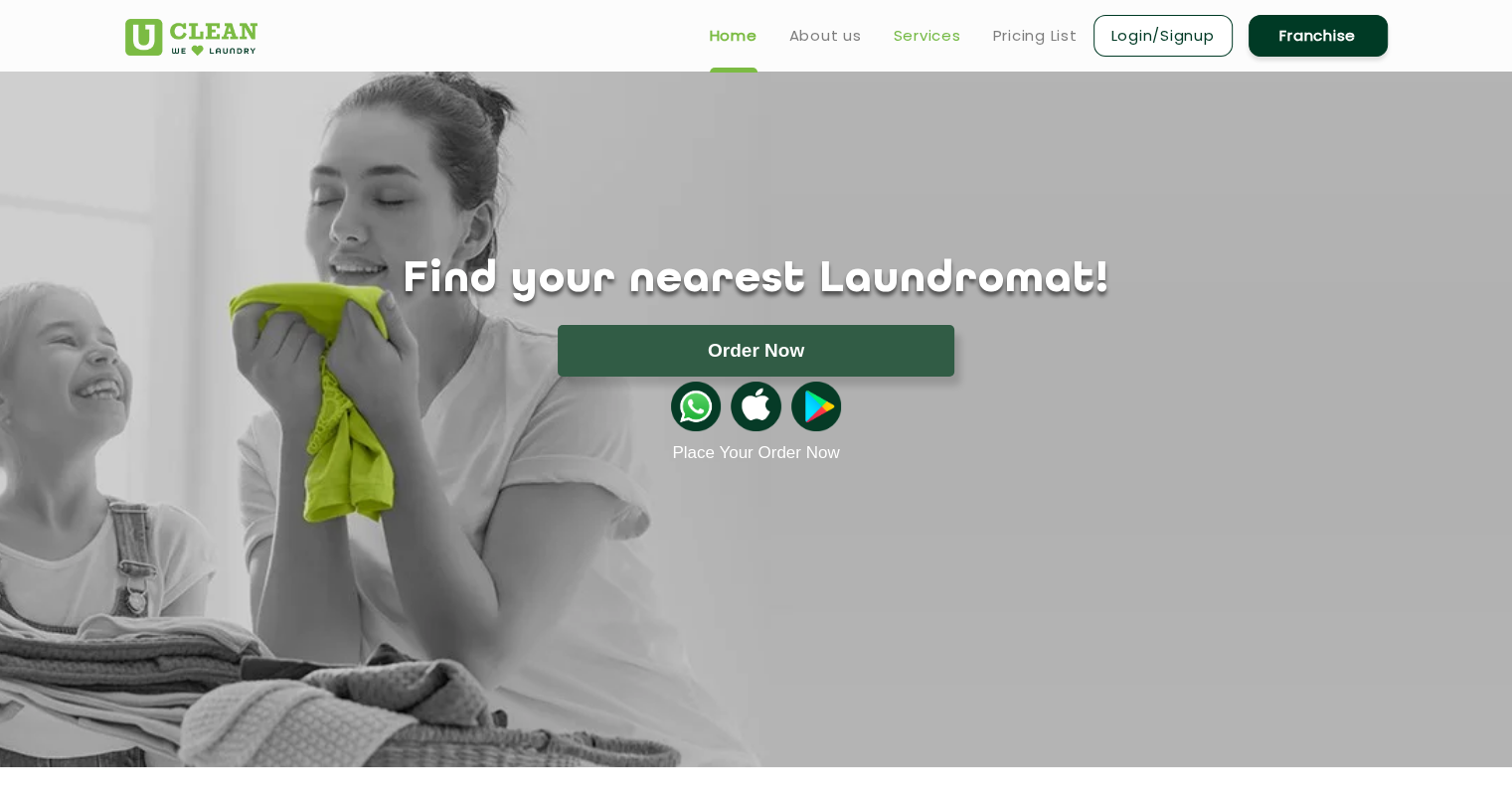 click on "Services" at bounding box center [927, 36] 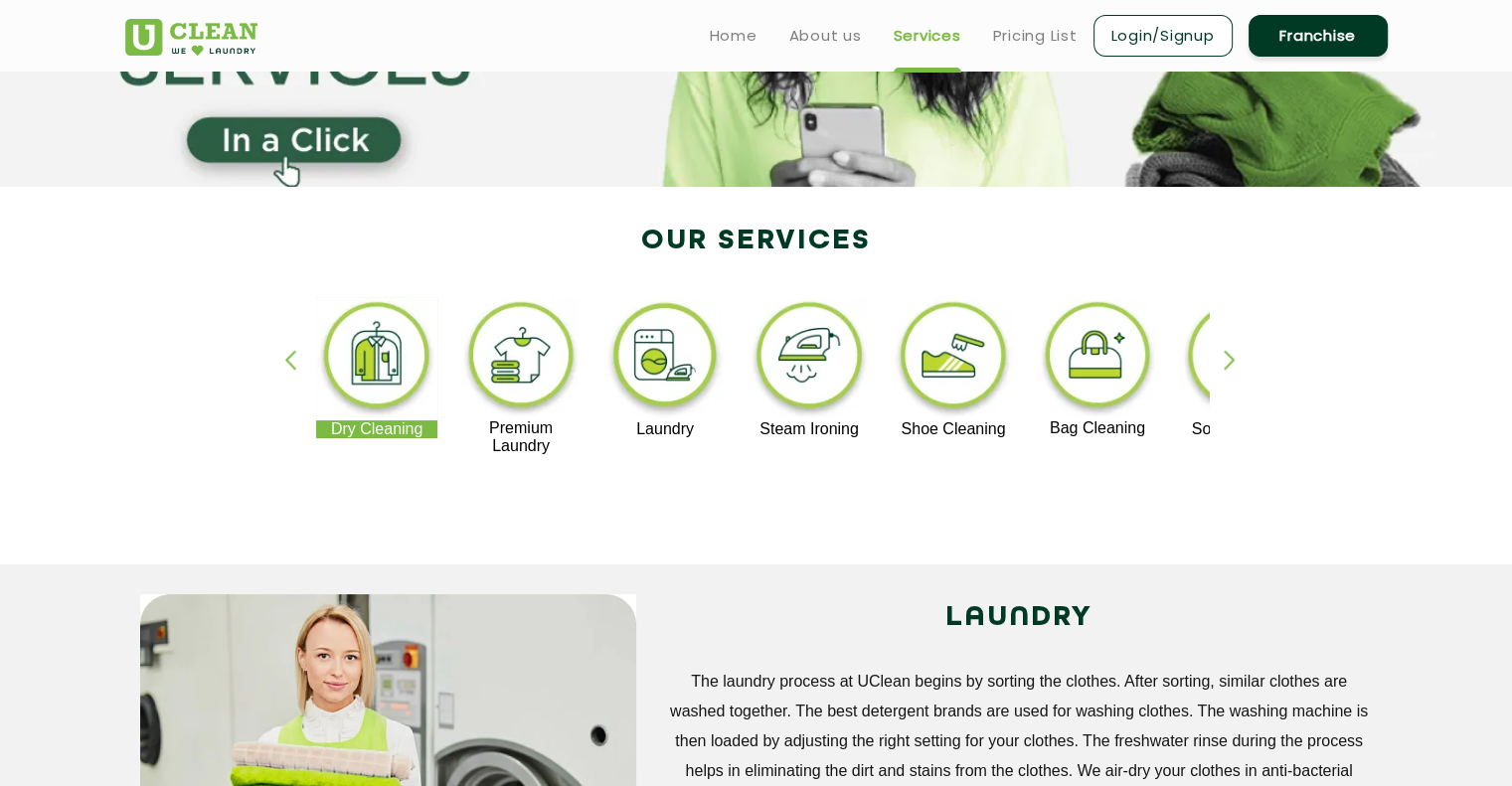 scroll, scrollTop: 320, scrollLeft: 0, axis: vertical 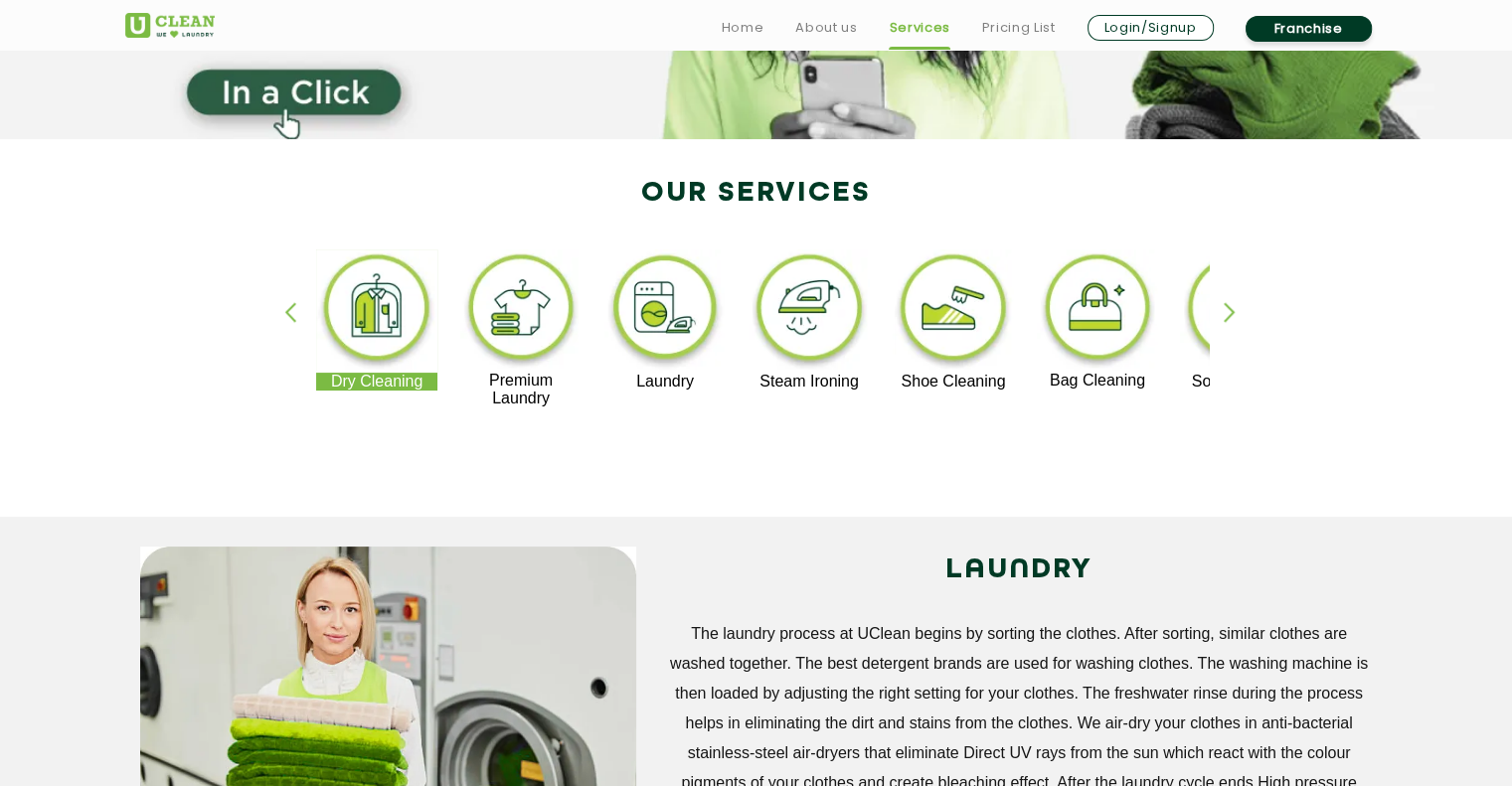 click at bounding box center [377, 311] 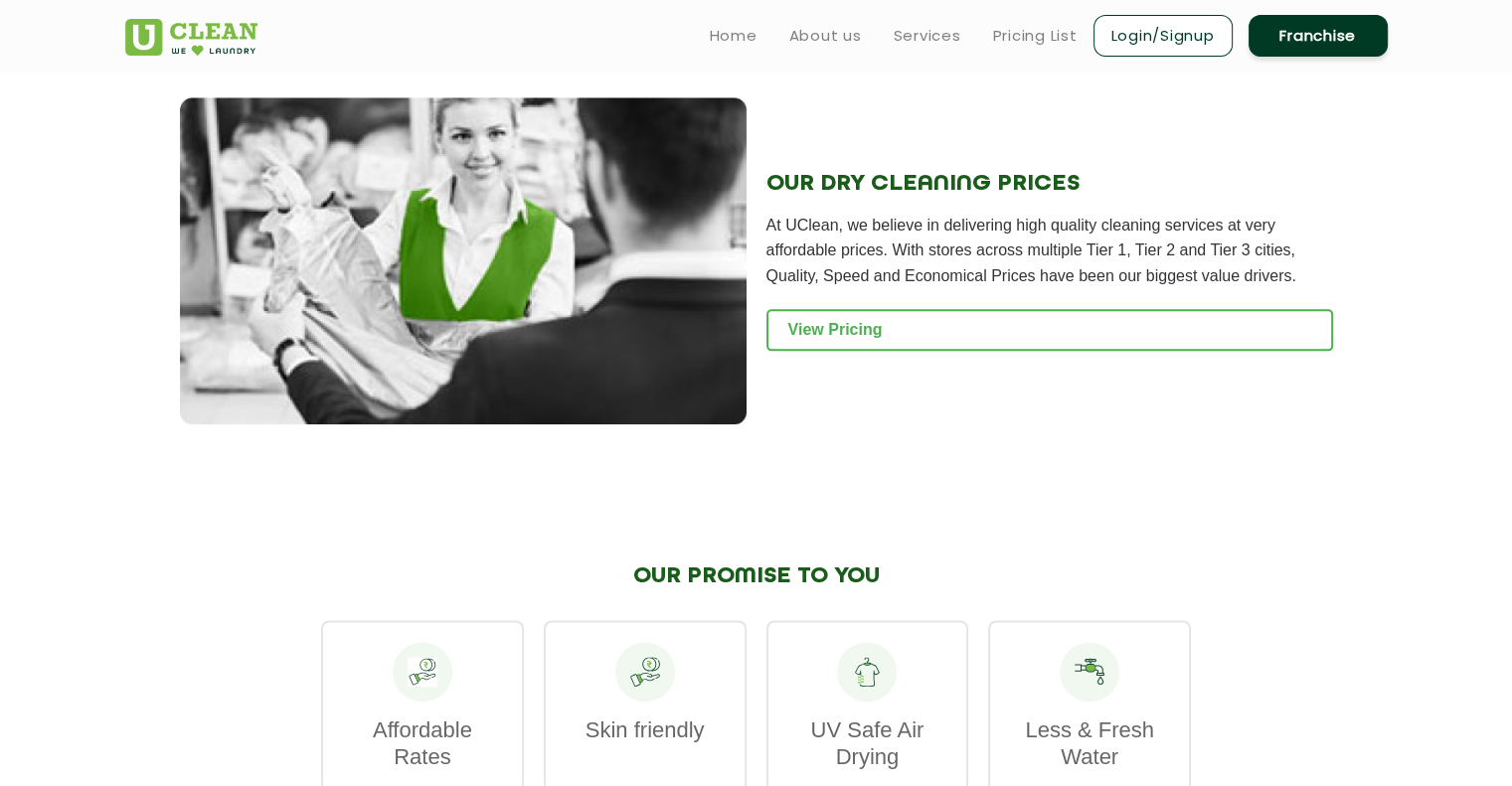 scroll, scrollTop: 2315, scrollLeft: 0, axis: vertical 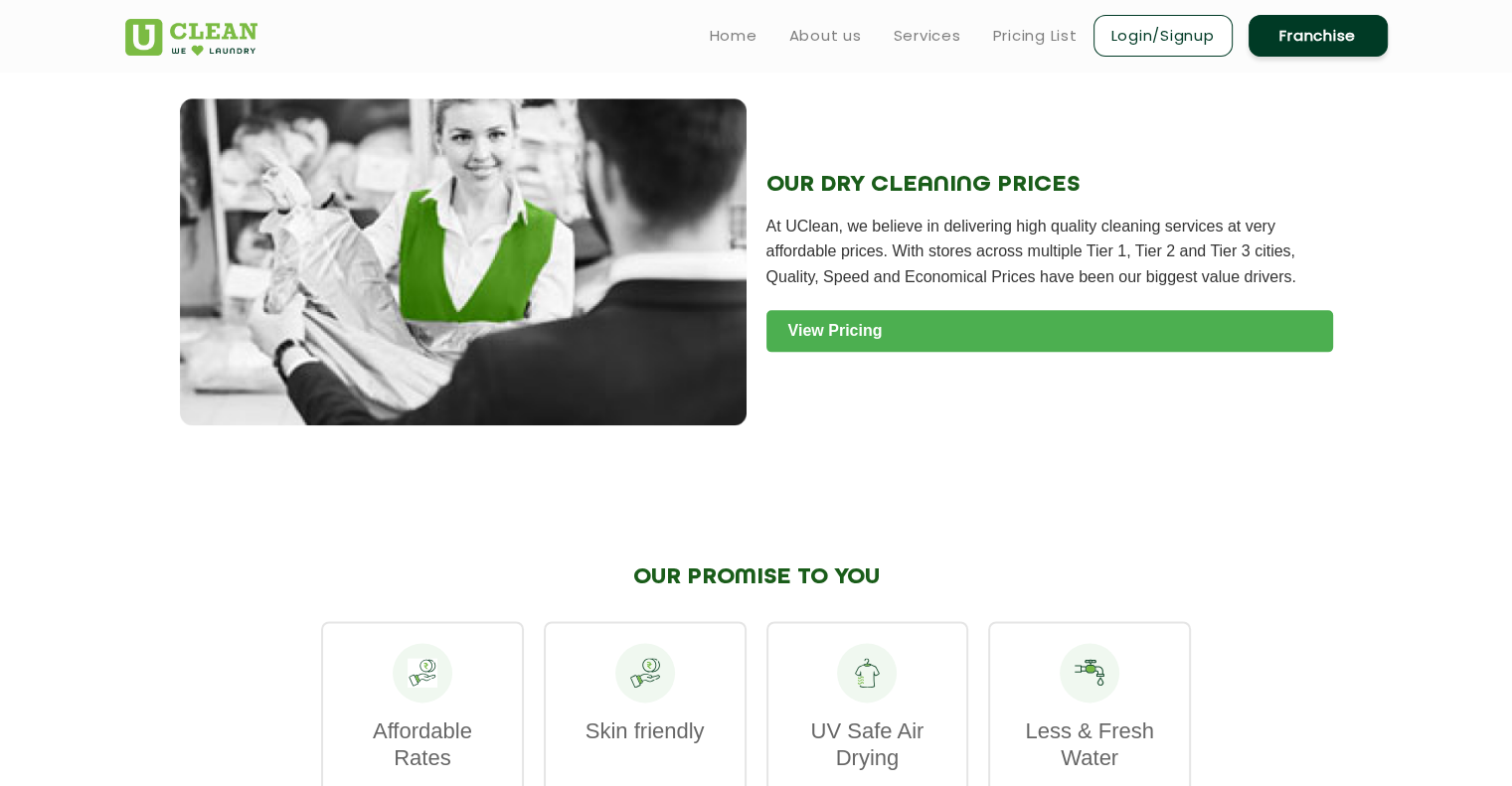 click on "View Pricing" 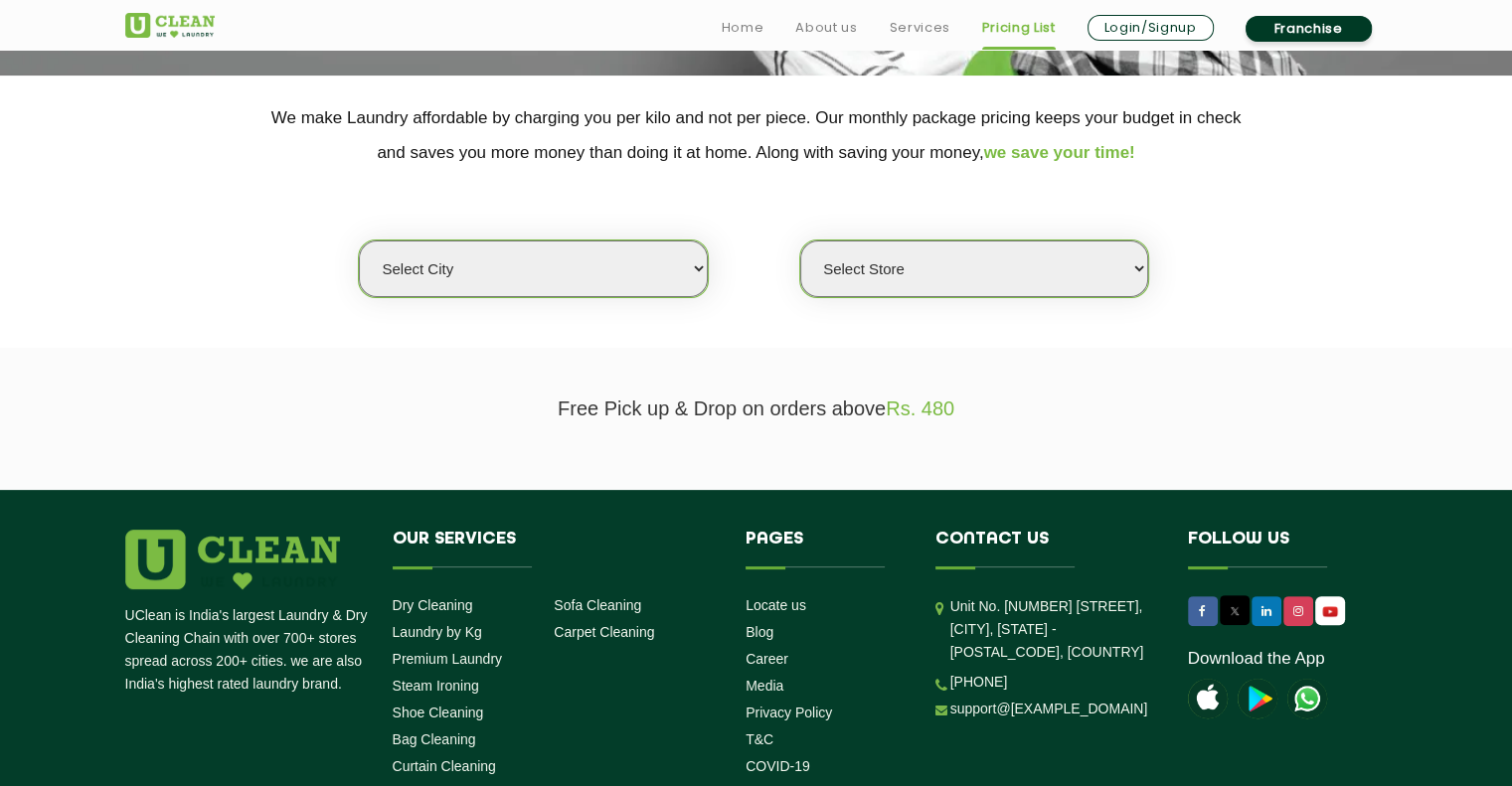 scroll, scrollTop: 397, scrollLeft: 0, axis: vertical 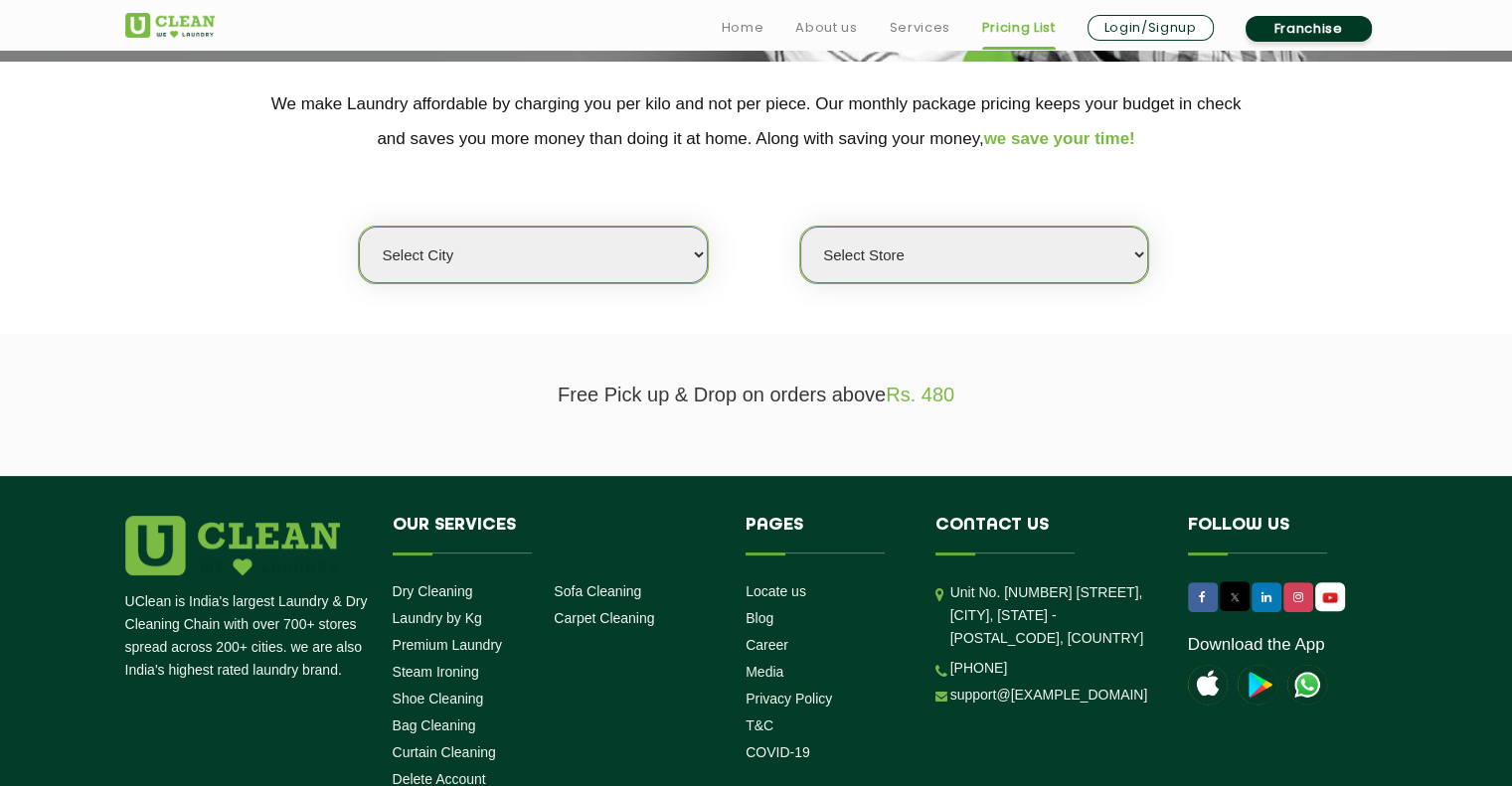 click on "Select city Aalo Agartala Agra Ahmedabad Akola Aligarh Alwar - UClean Select Amravati Aurangabad Ayodhya Bahadurgarh Bahraich Baleswar Baramulla Bareilly Barmer Barpeta Bathinda Belgaum Bengaluru Berhampur Bettiah Bhagalpur Bhilwara Bhiwadi Bhopal Bhubaneshwar Bidar Bikaner Bilaspur Bokaro Bongaigaon Chandigarh Chennai Chitrakoot Cochin Coimbatore Cooch Behar Coonoor Daman Danapur Darrang Daudnagar Dehradun Delhi Deoghar Dhanbad Dharwad Dhule Dibrugarh Digboi Dimapur Dindigul Duliajan Ellenabad Erode Faridabad Gandhidham Gandhinagar Garia Ghaziabad Goa Gohana Golaghat Gonda Gorakhpur Gurugram Guwahati Gwalior Haldwani Hamirpur Hanumangarh Haridwar Hingoli Hojai Howrah Hubli Hyderabad Imphal Indore Itanagar Jagdalpur Jagraon Jaipur Jaipur - Select Jammu Jamshedpur Jehanabad Jhansi Jodhpur Jorhat Kaithal Kakinada Kanpur Kargil Karimganj Kathmandu Kharupetia Khopoli Kochi Kohima Kokapet Kokrajhar Kolhapur Kolkata Kota - Select Kotdwar Krishnanagar Kundli Kurnool Latur Leh Longding Lower Subansiri Lucknow Madurai" at bounding box center [533, 254] 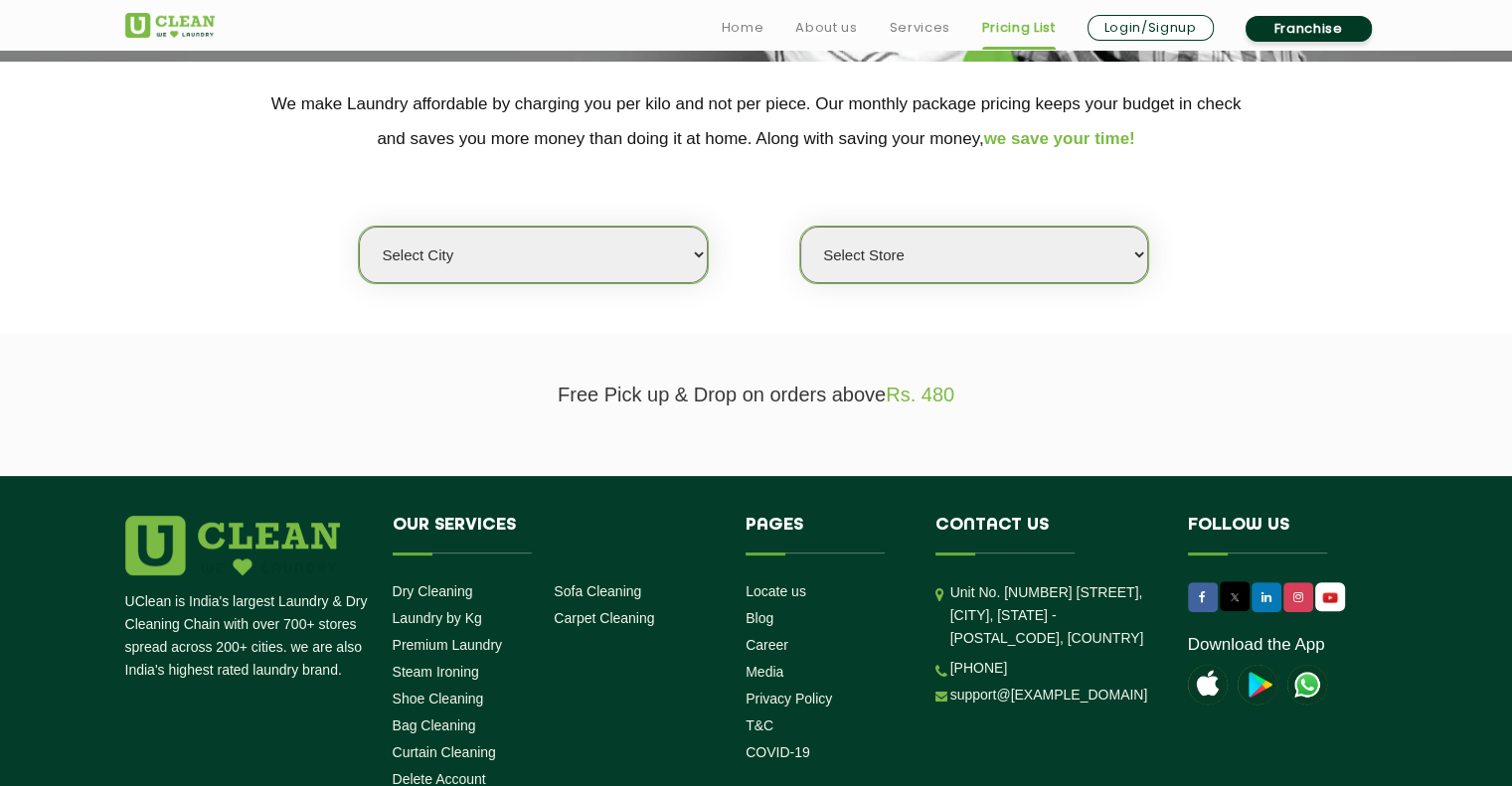 select on "12" 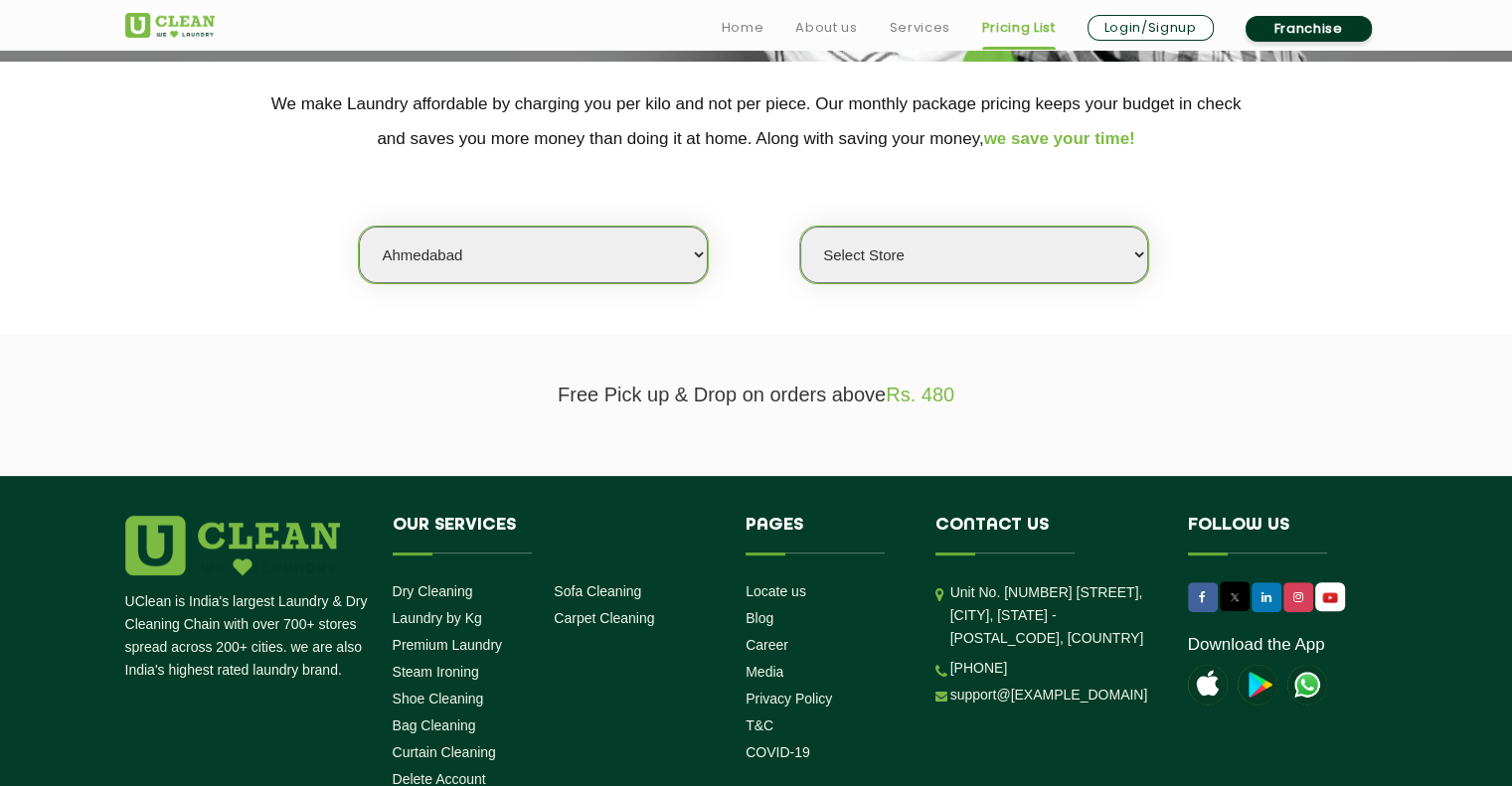click on "Select city Aalo Agartala Agra Ahmedabad Akola Aligarh Alwar - UClean Select Amravati Aurangabad Ayodhya Bahadurgarh Bahraich Baleswar Baramulla Bareilly Barmer Barpeta Bathinda Belgaum Bengaluru Berhampur Bettiah Bhagalpur Bhilwara Bhiwadi Bhopal Bhubaneshwar Bidar Bikaner Bilaspur Bokaro Bongaigaon Chandigarh Chennai Chitrakoot Cochin Coimbatore Cooch Behar Coonoor Daman Danapur Darrang Daudnagar Dehradun Delhi Deoghar Dhanbad Dharwad Dhule Dibrugarh Digboi Dimapur Dindigul Duliajan Ellenabad Erode Faridabad Gandhidham Gandhinagar Garia Ghaziabad Goa Gohana Golaghat Gonda Gorakhpur Gurugram Guwahati Gwalior Haldwani Hamirpur Hanumangarh Haridwar Hingoli Hojai Howrah Hubli Hyderabad Imphal Indore Itanagar Jagdalpur Jagraon Jaipur Jaipur - Select Jammu Jamshedpur Jehanabad Jhansi Jodhpur Jorhat Kaithal Kakinada Kanpur Kargil Karimganj Kathmandu Kharupetia Khopoli Kochi Kohima Kokapet Kokrajhar Kolhapur Kolkata Kota - Select Kotdwar Krishnanagar Kundli Kurnool Latur Leh Longding Lower Subansiri Lucknow Madurai" at bounding box center (533, 254) 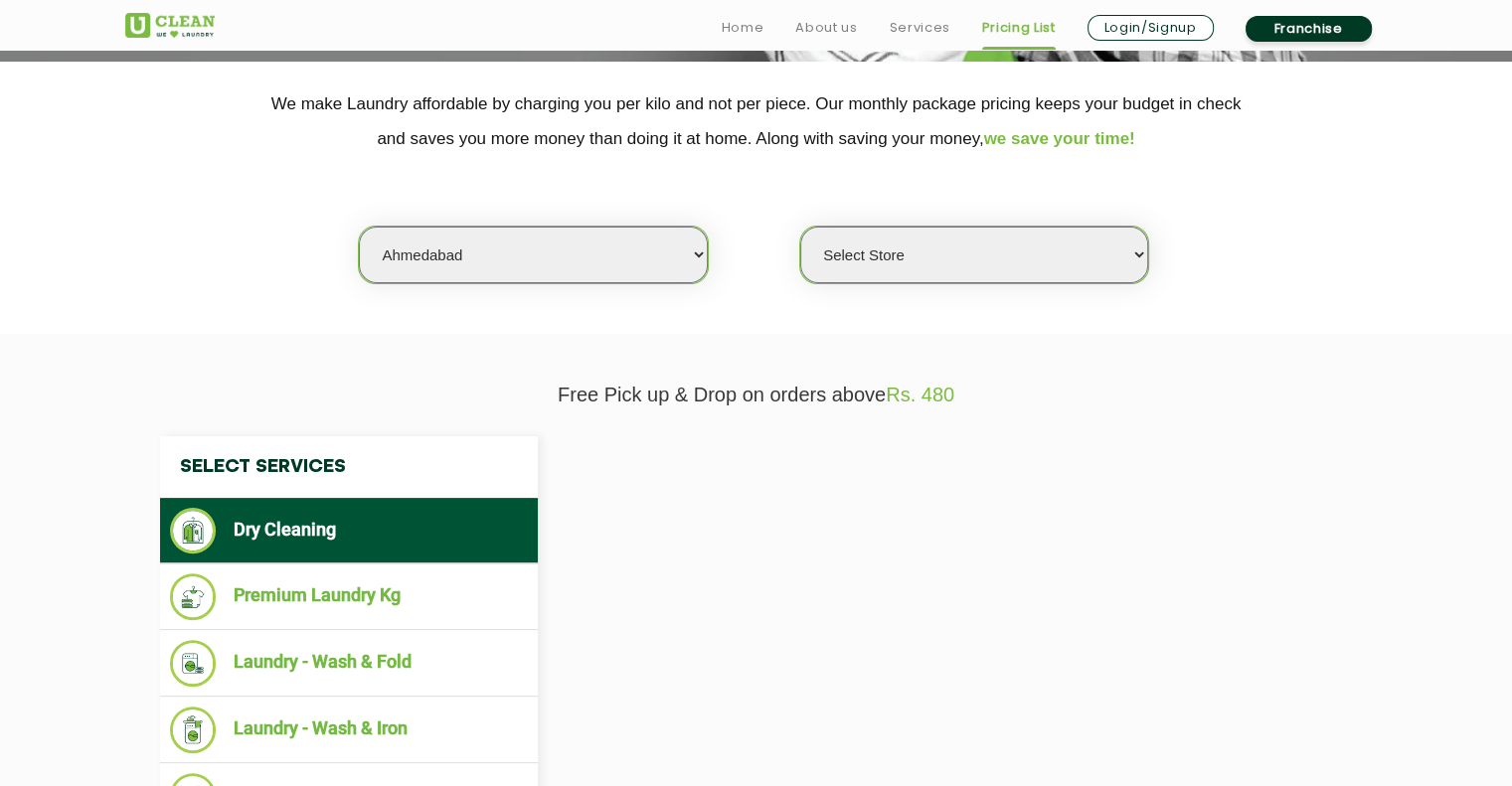 select on "0" 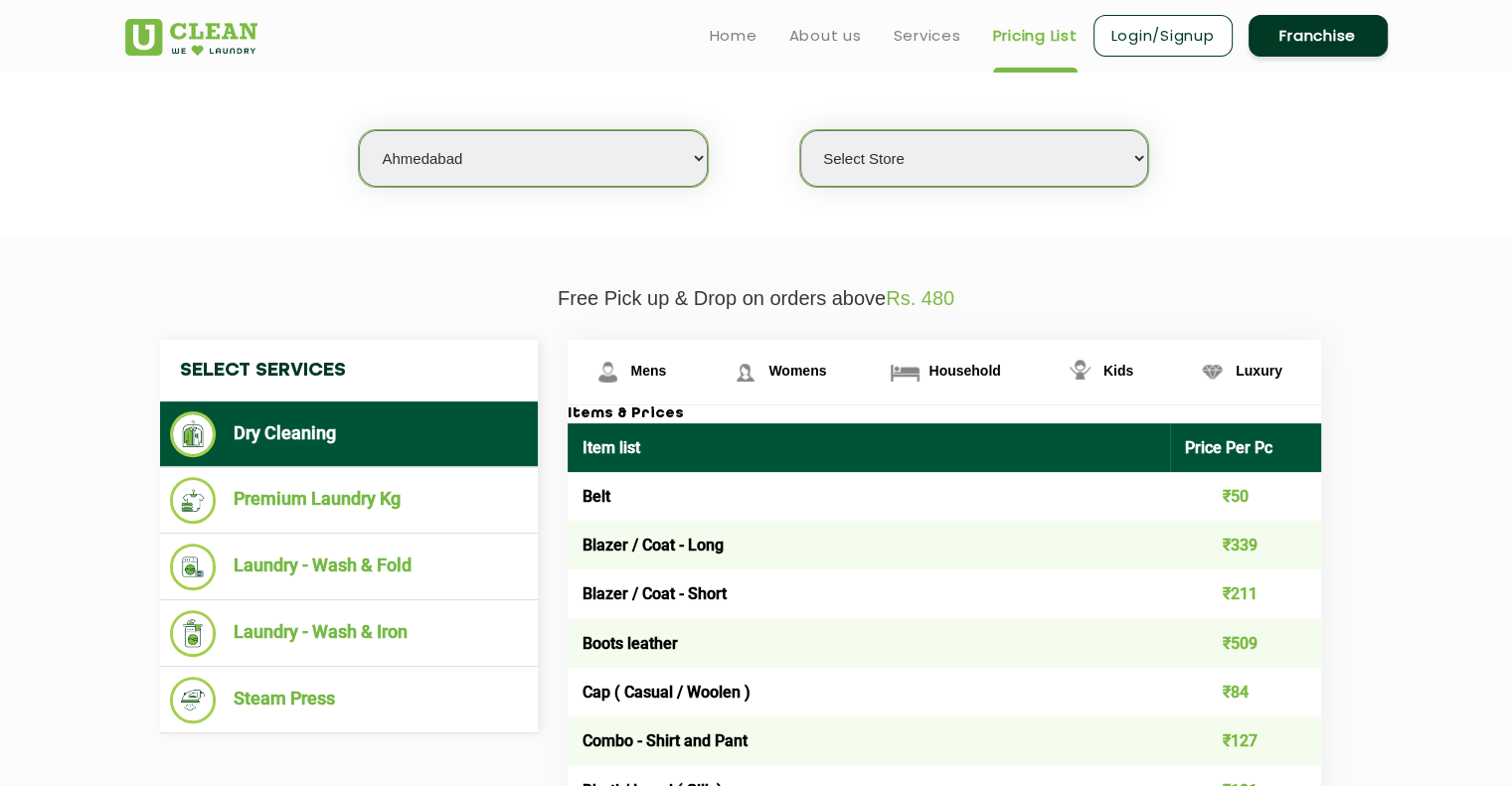 scroll, scrollTop: 492, scrollLeft: 0, axis: vertical 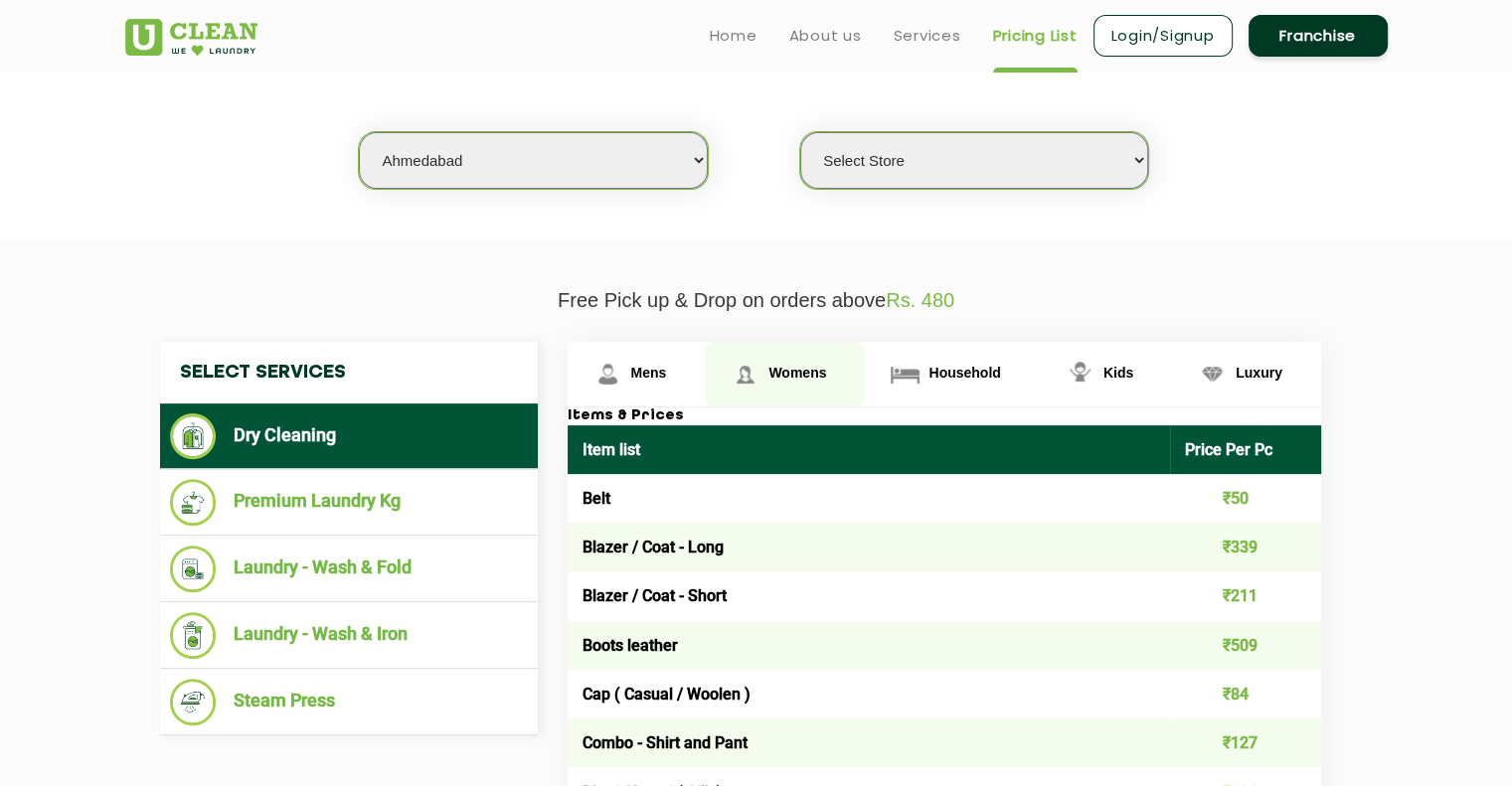 click at bounding box center [607, 374] 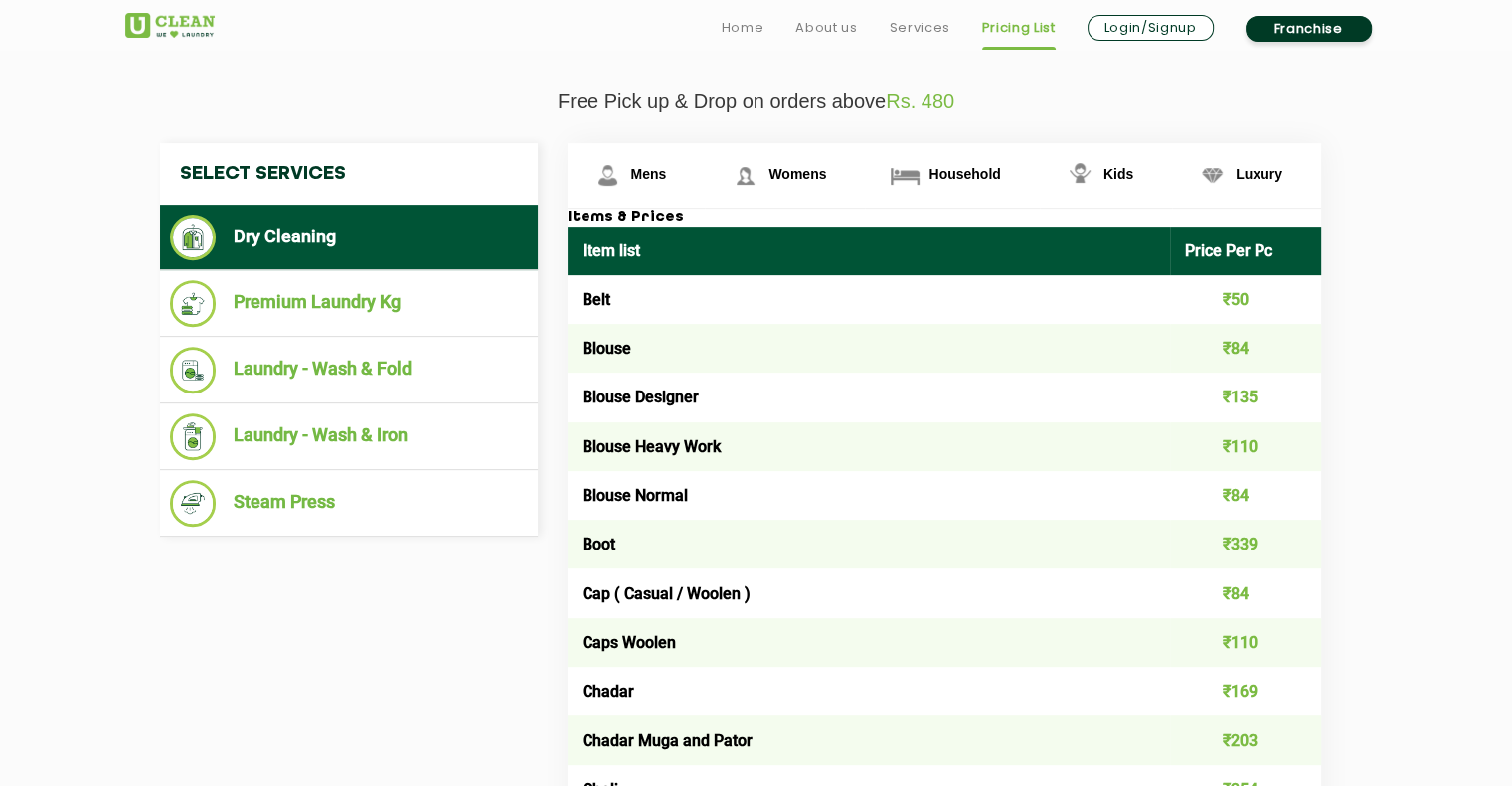 scroll, scrollTop: 790, scrollLeft: 0, axis: vertical 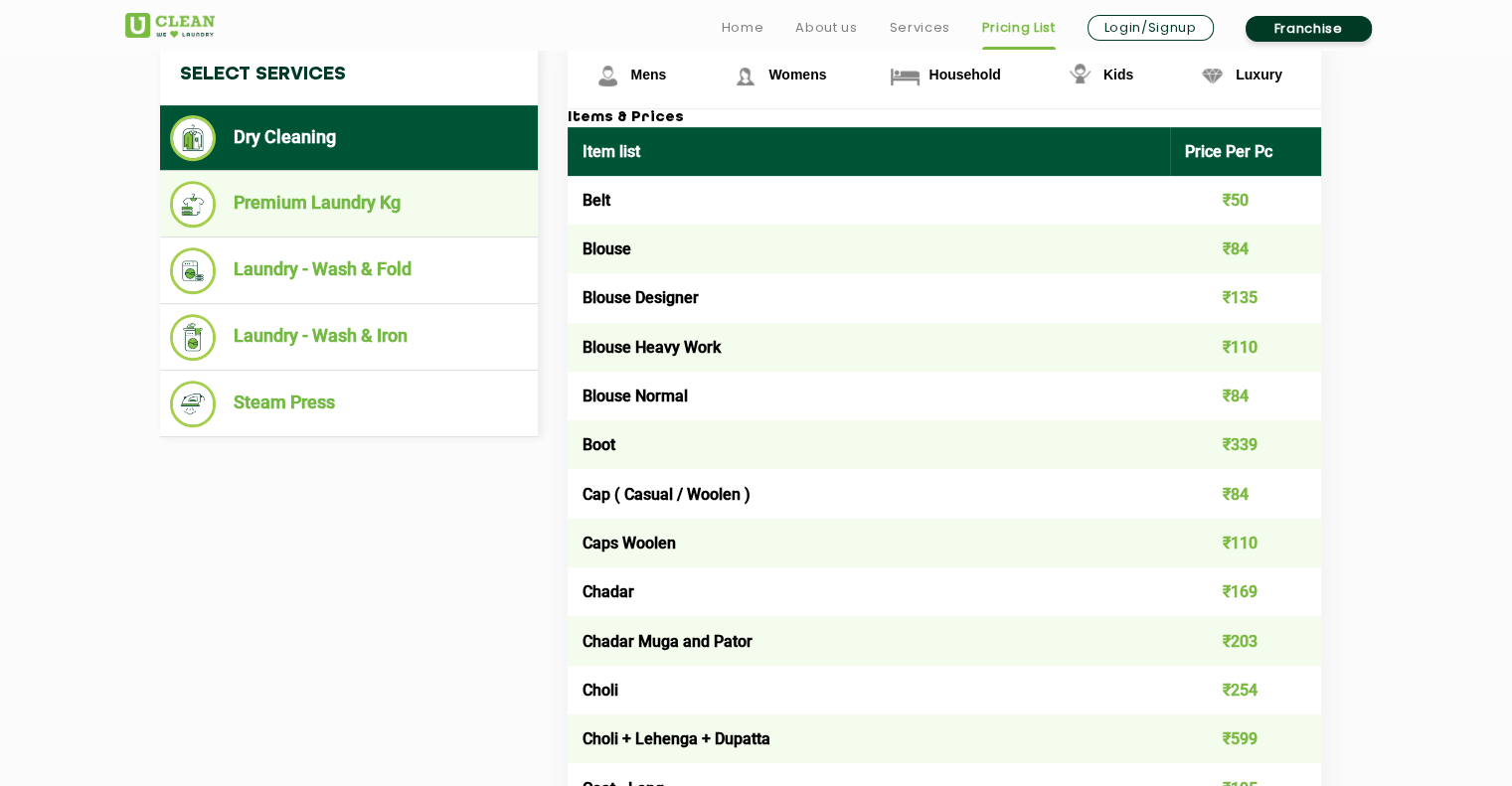 click on "Premium Laundry Kg" at bounding box center [349, 204] 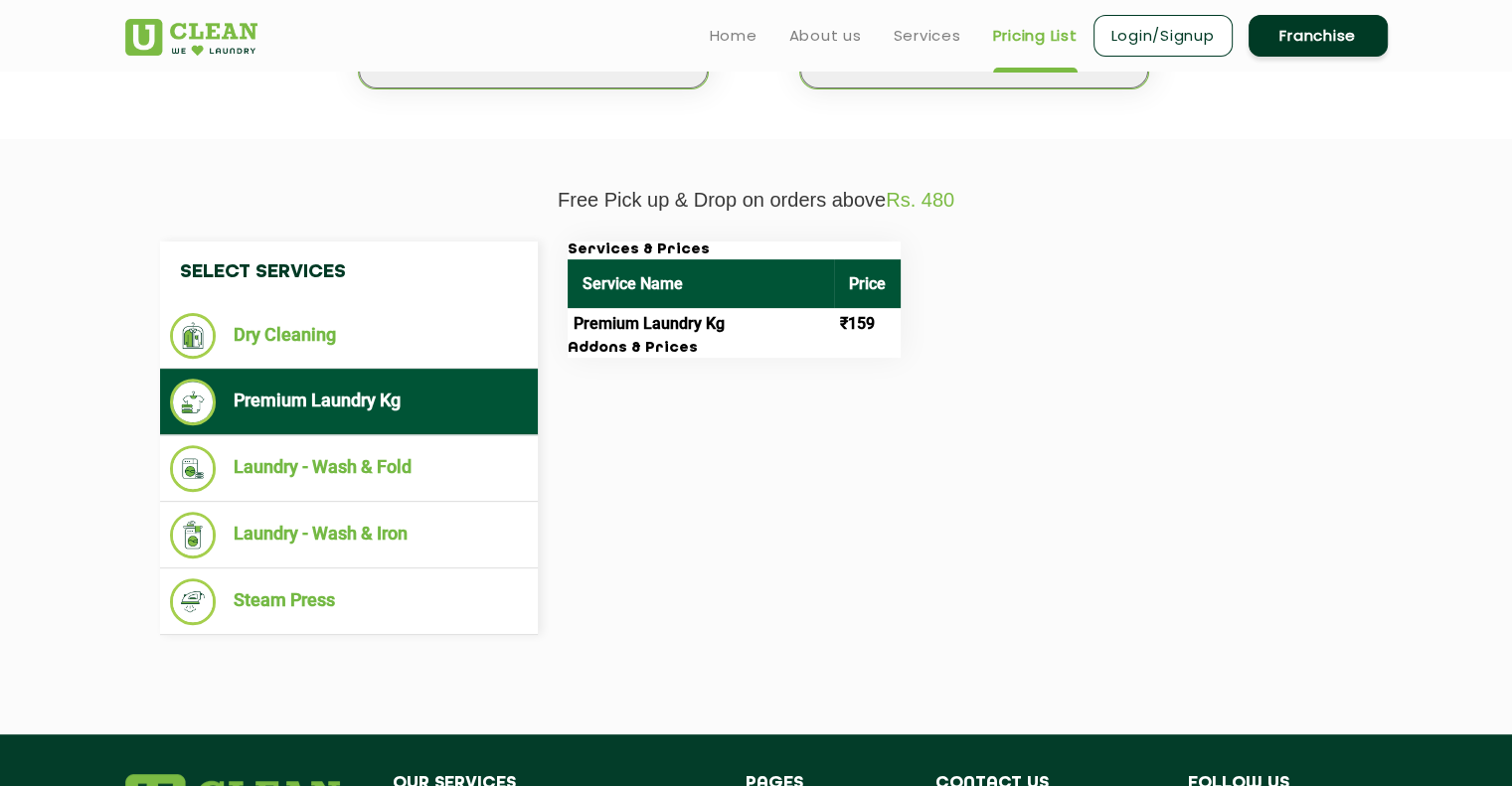 scroll, scrollTop: 591, scrollLeft: 0, axis: vertical 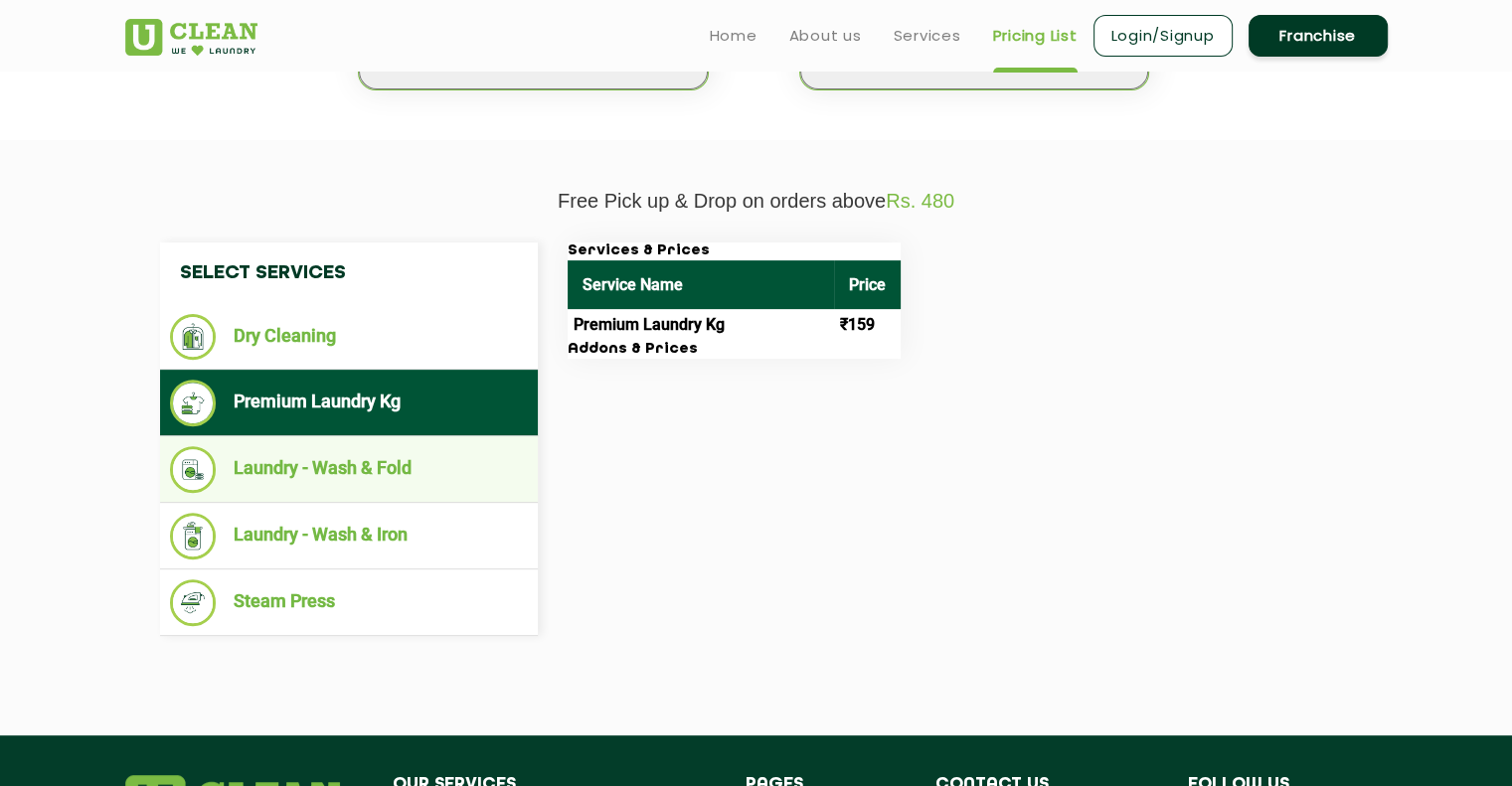 click on "Laundry - Wash & Fold" at bounding box center (349, 469) 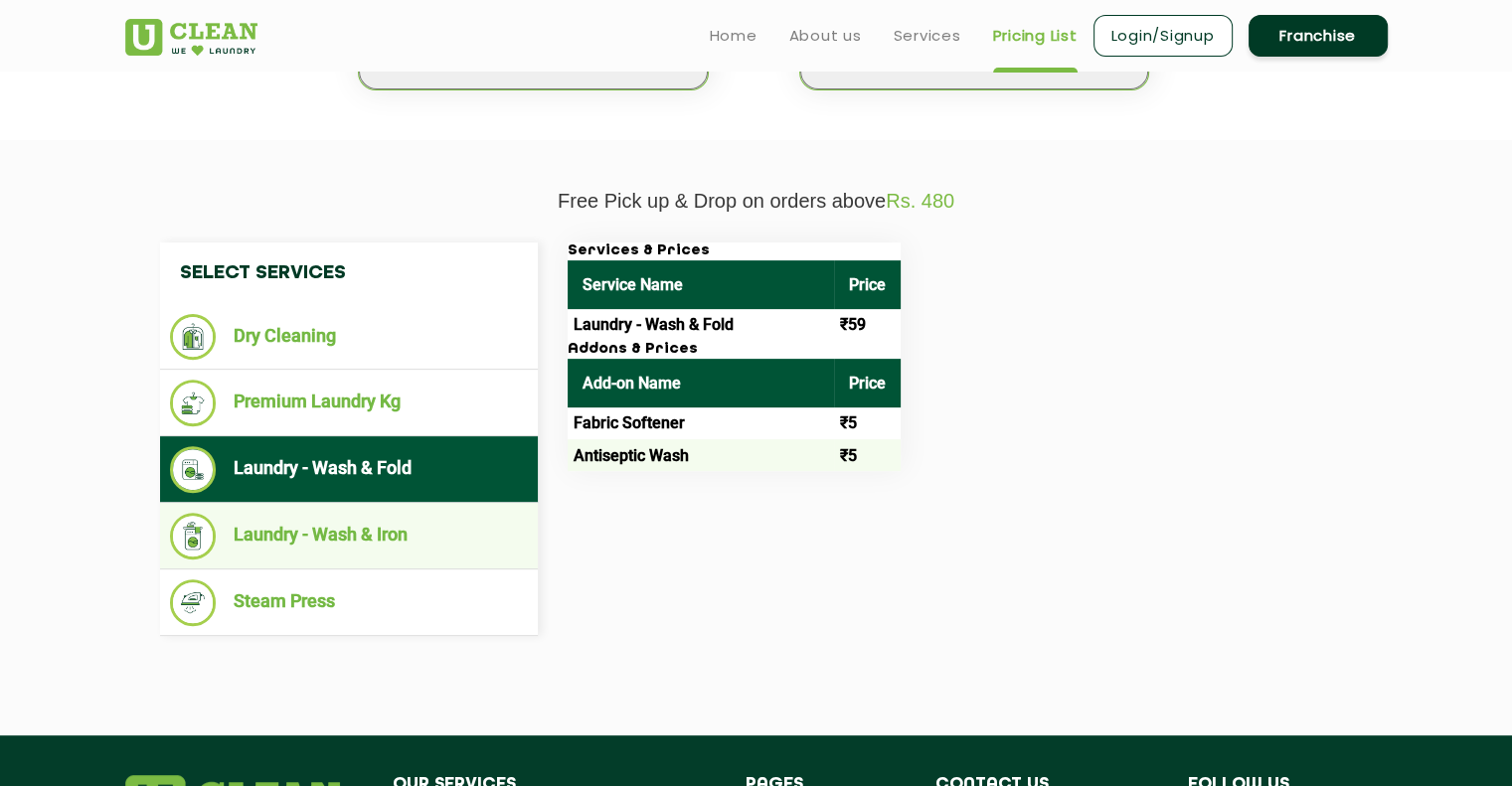 click on "Laundry - Wash & Iron" at bounding box center (349, 536) 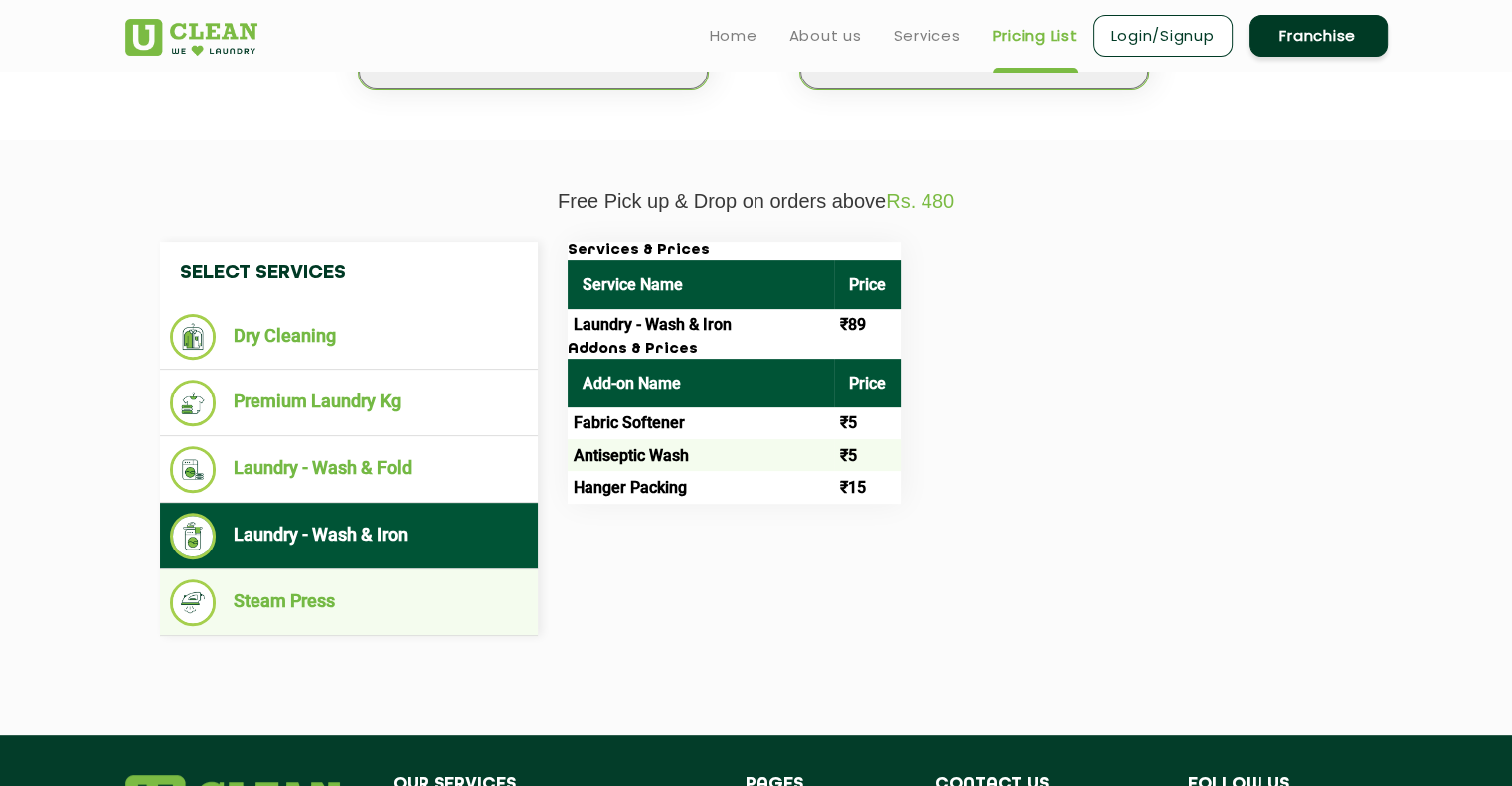 click on "Steam Press" at bounding box center (349, 602) 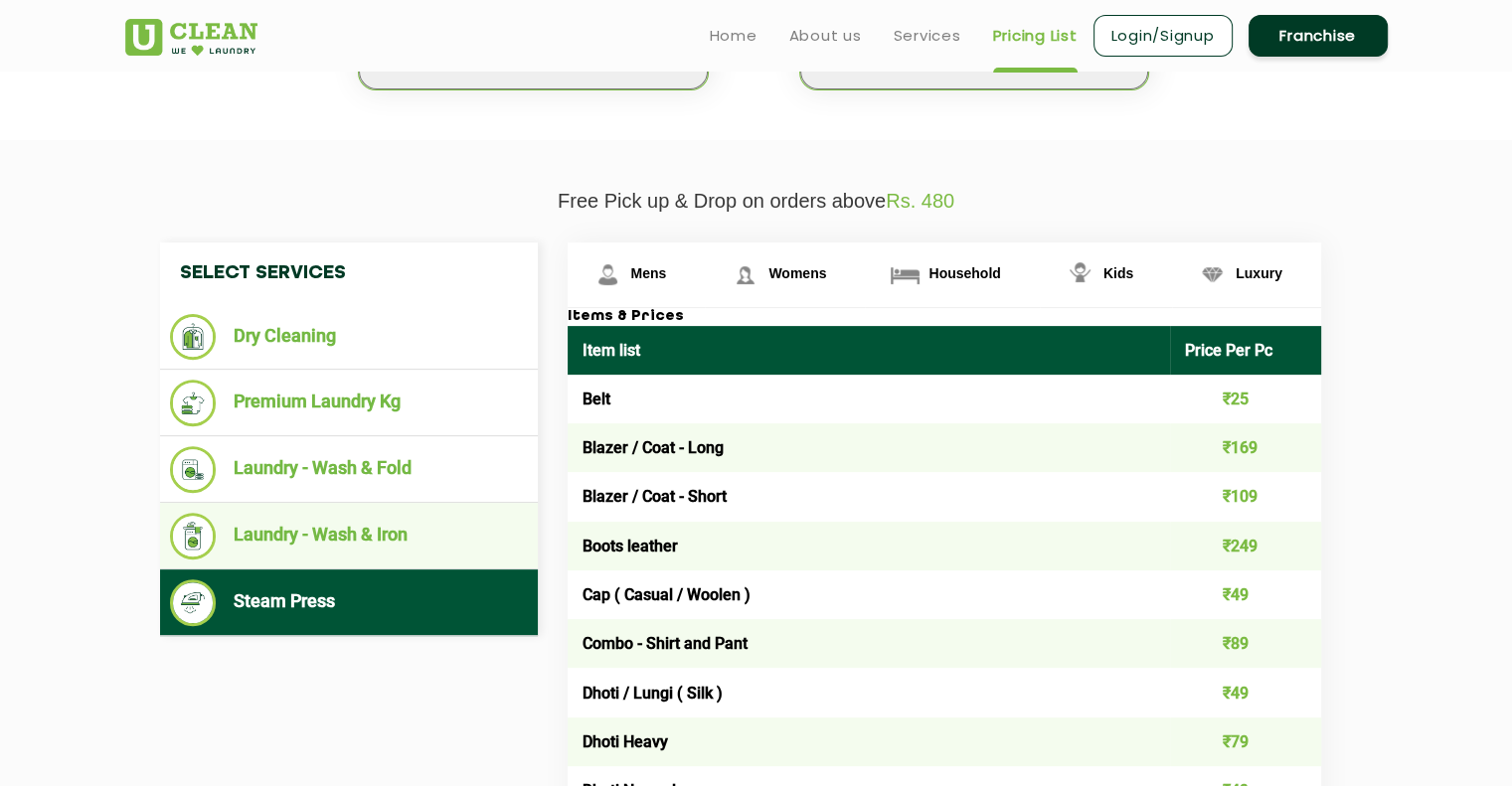 click on "Laundry - Wash & Iron" at bounding box center (349, 536) 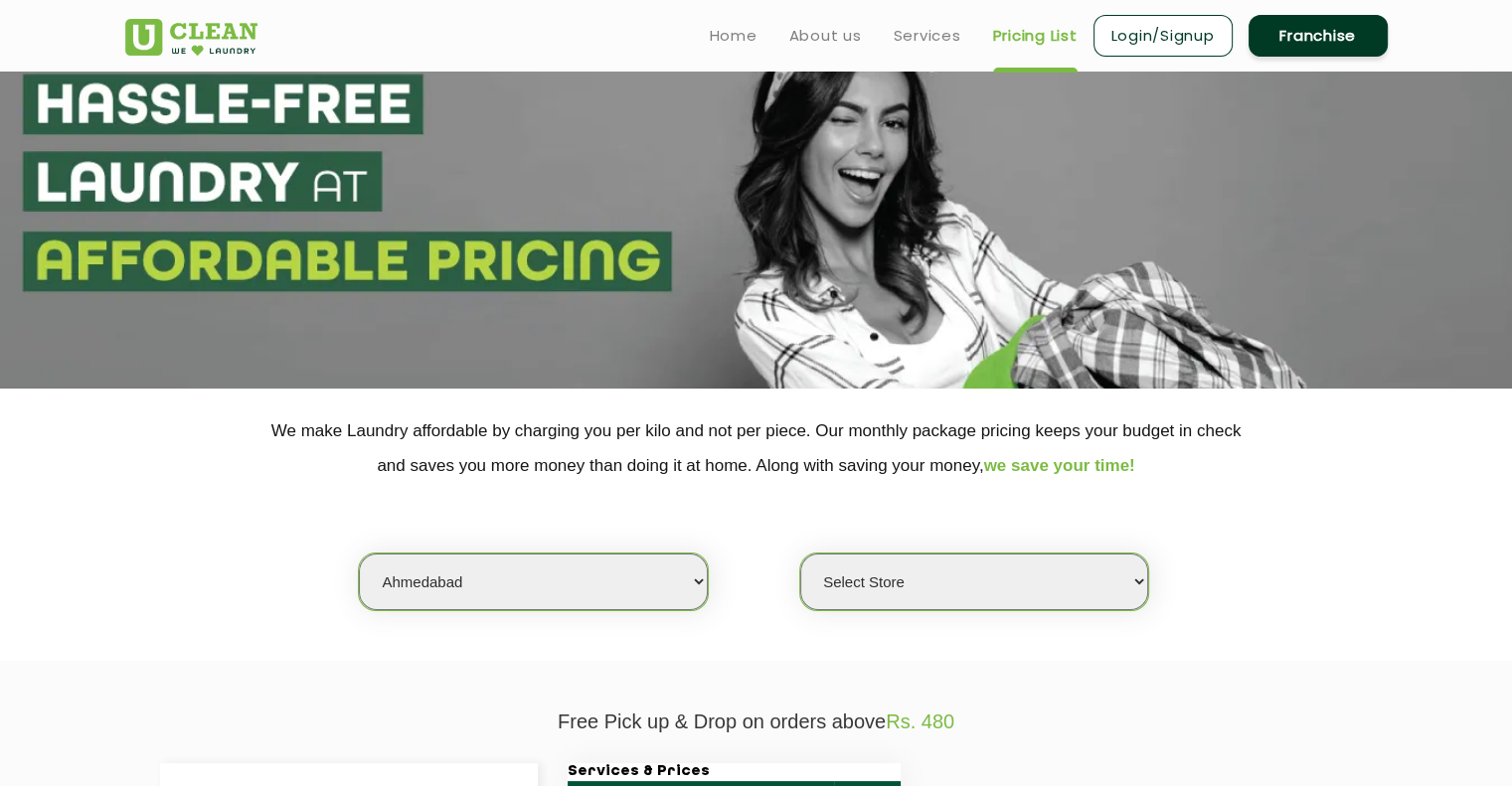 scroll, scrollTop: 0, scrollLeft: 0, axis: both 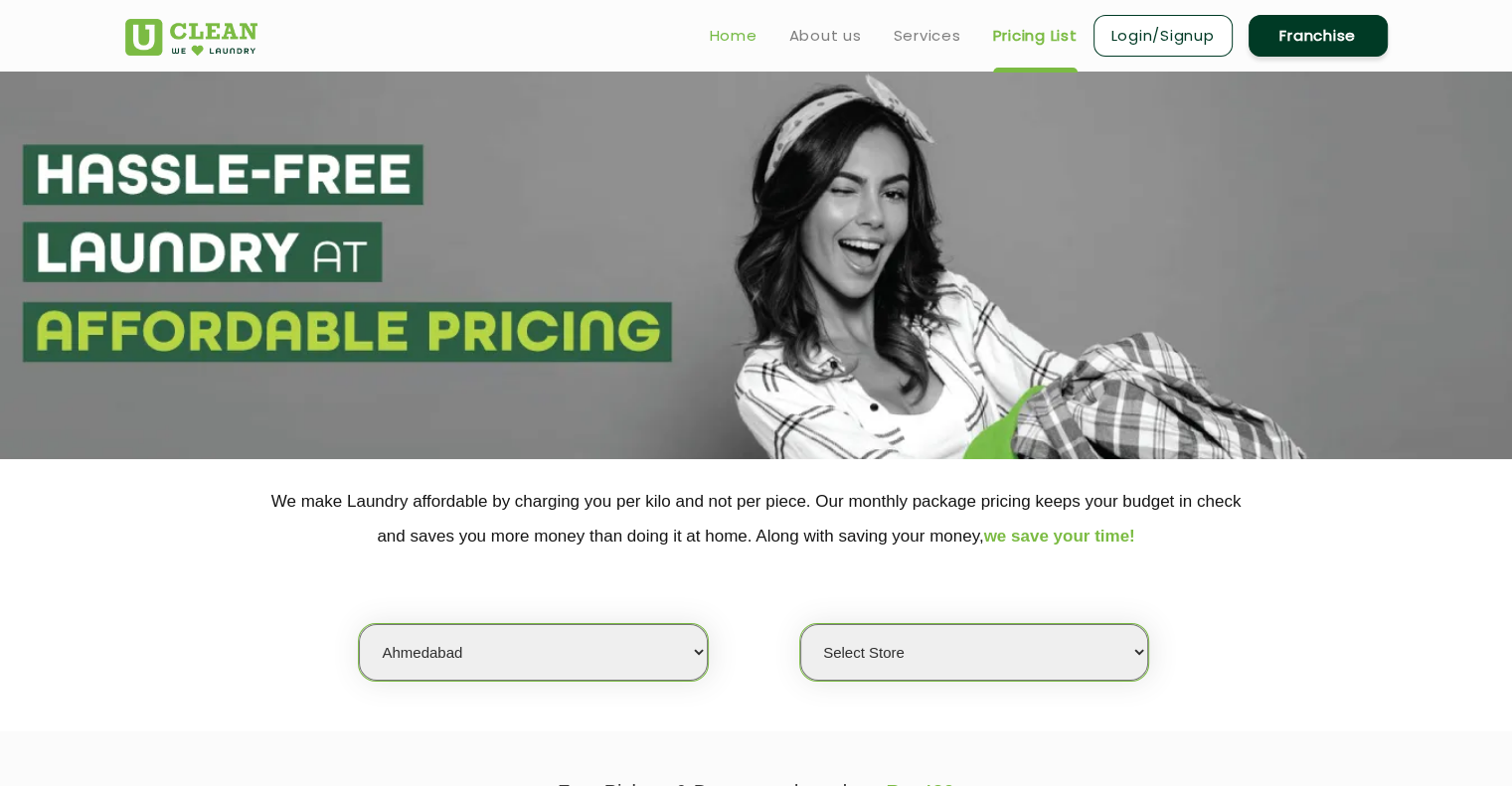click on "Home" at bounding box center (734, 36) 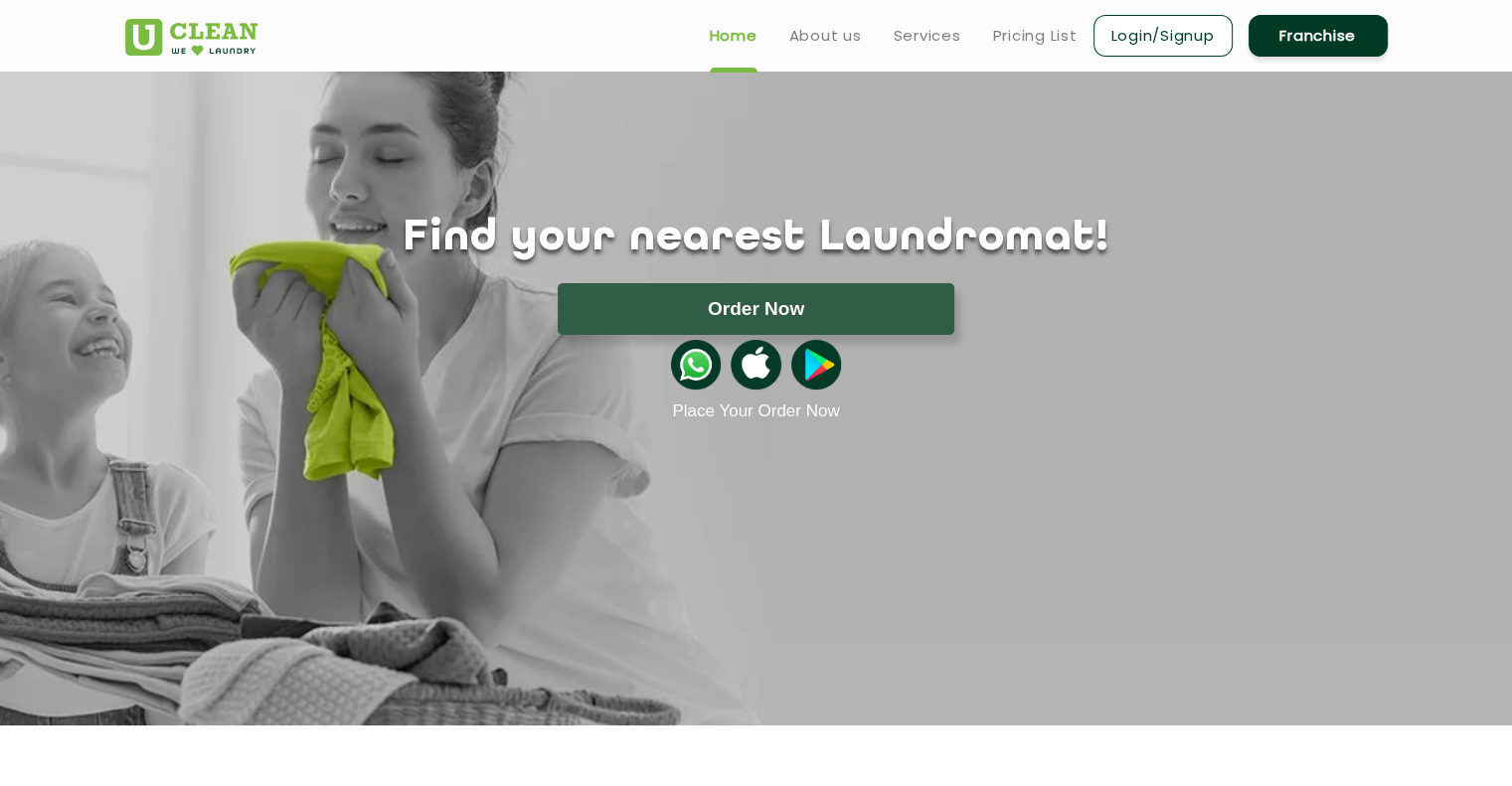 scroll, scrollTop: 0, scrollLeft: 0, axis: both 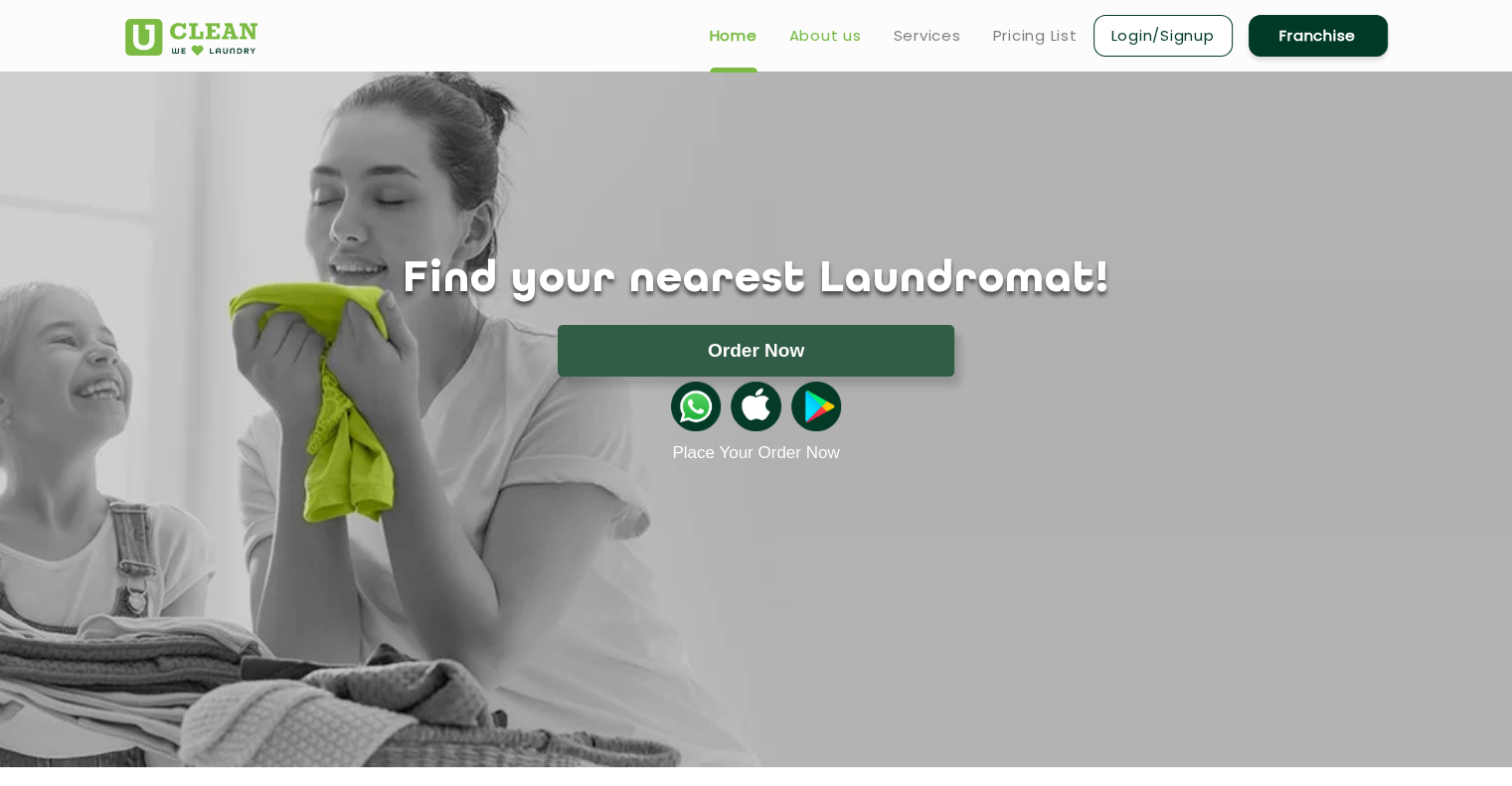click on "About us" at bounding box center (825, 36) 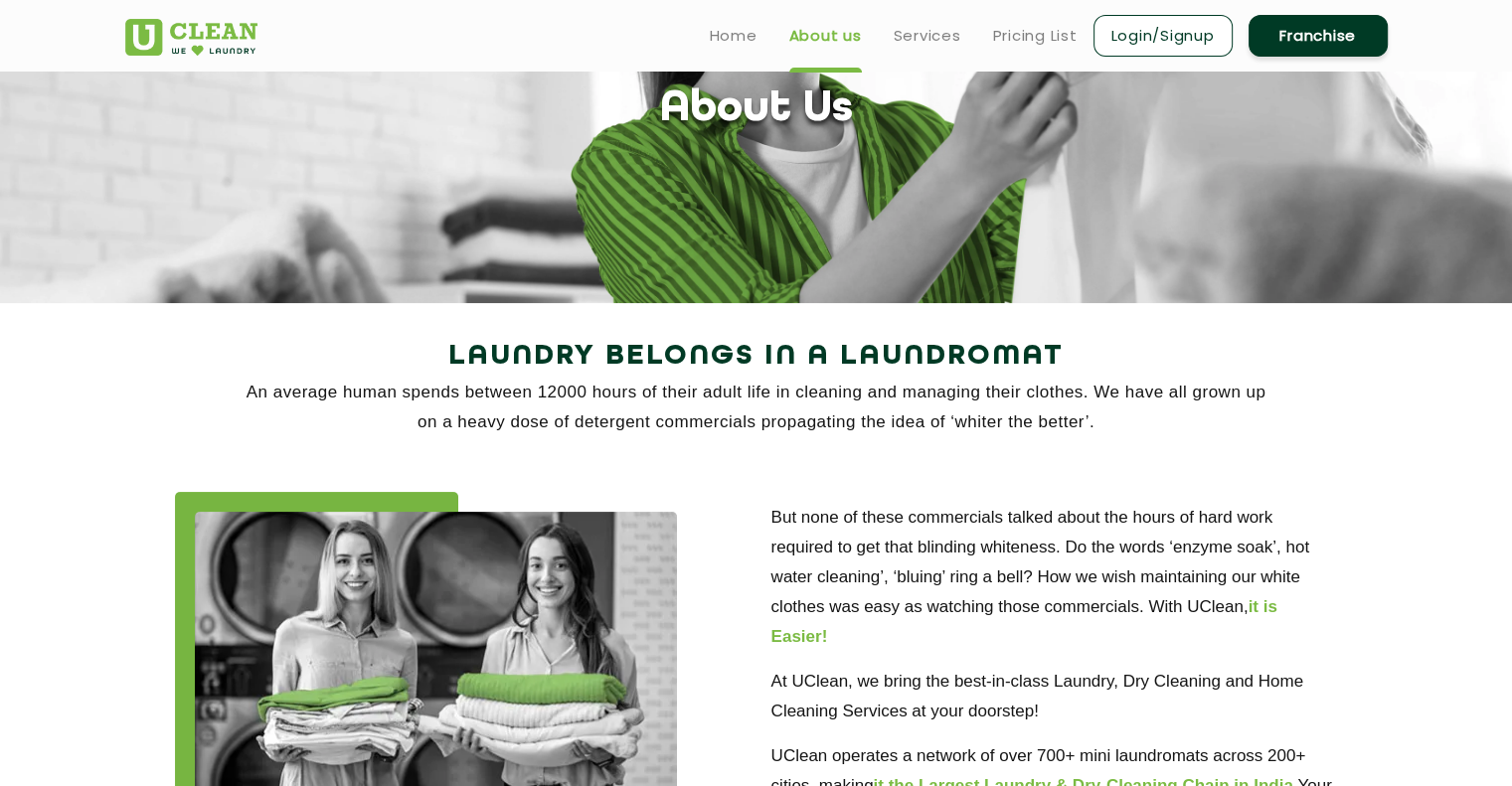 scroll, scrollTop: 0, scrollLeft: 0, axis: both 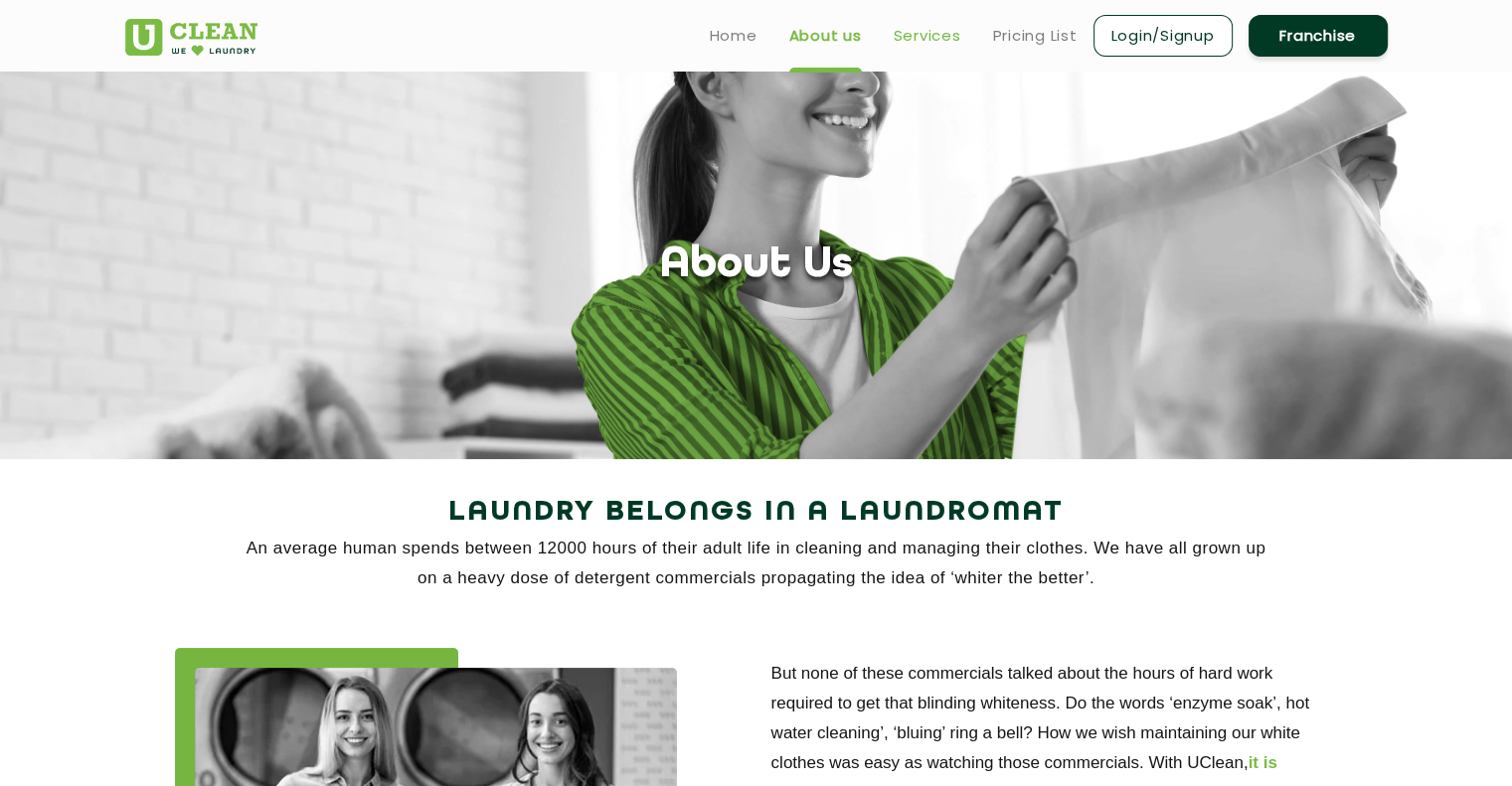 click on "Services" at bounding box center [927, 36] 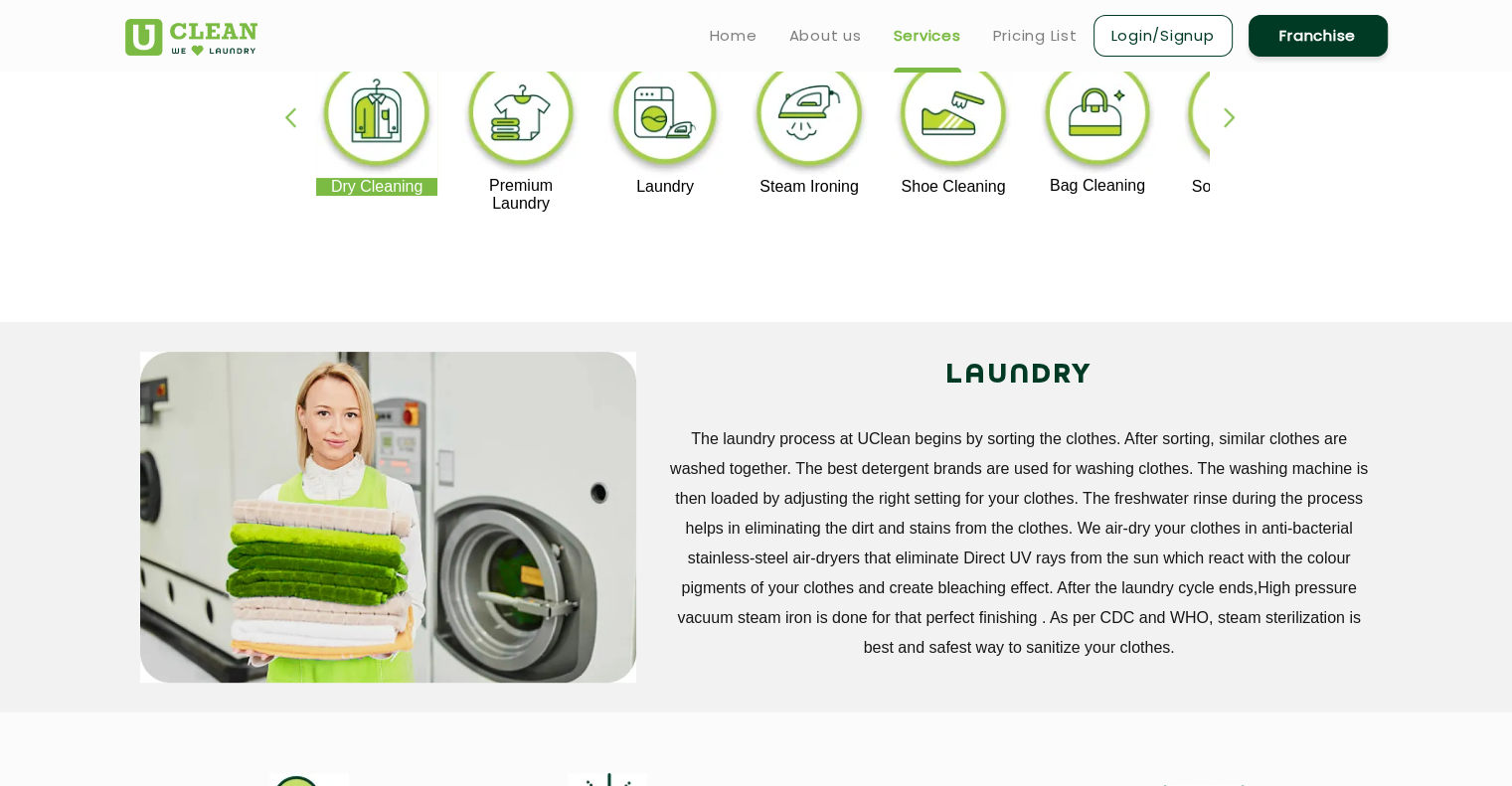 scroll, scrollTop: 0, scrollLeft: 0, axis: both 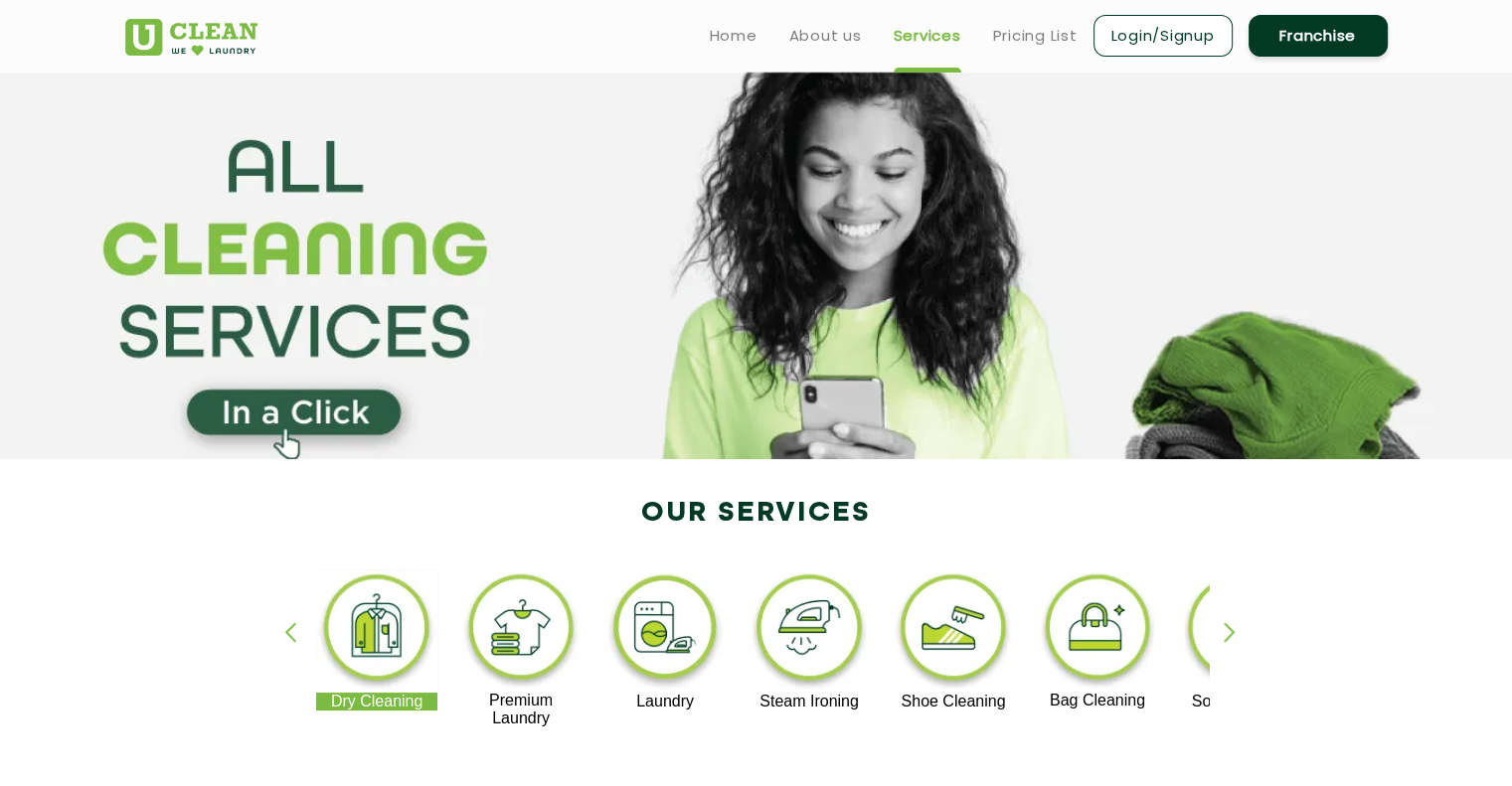 click on "Login/Signup" at bounding box center [1163, 36] 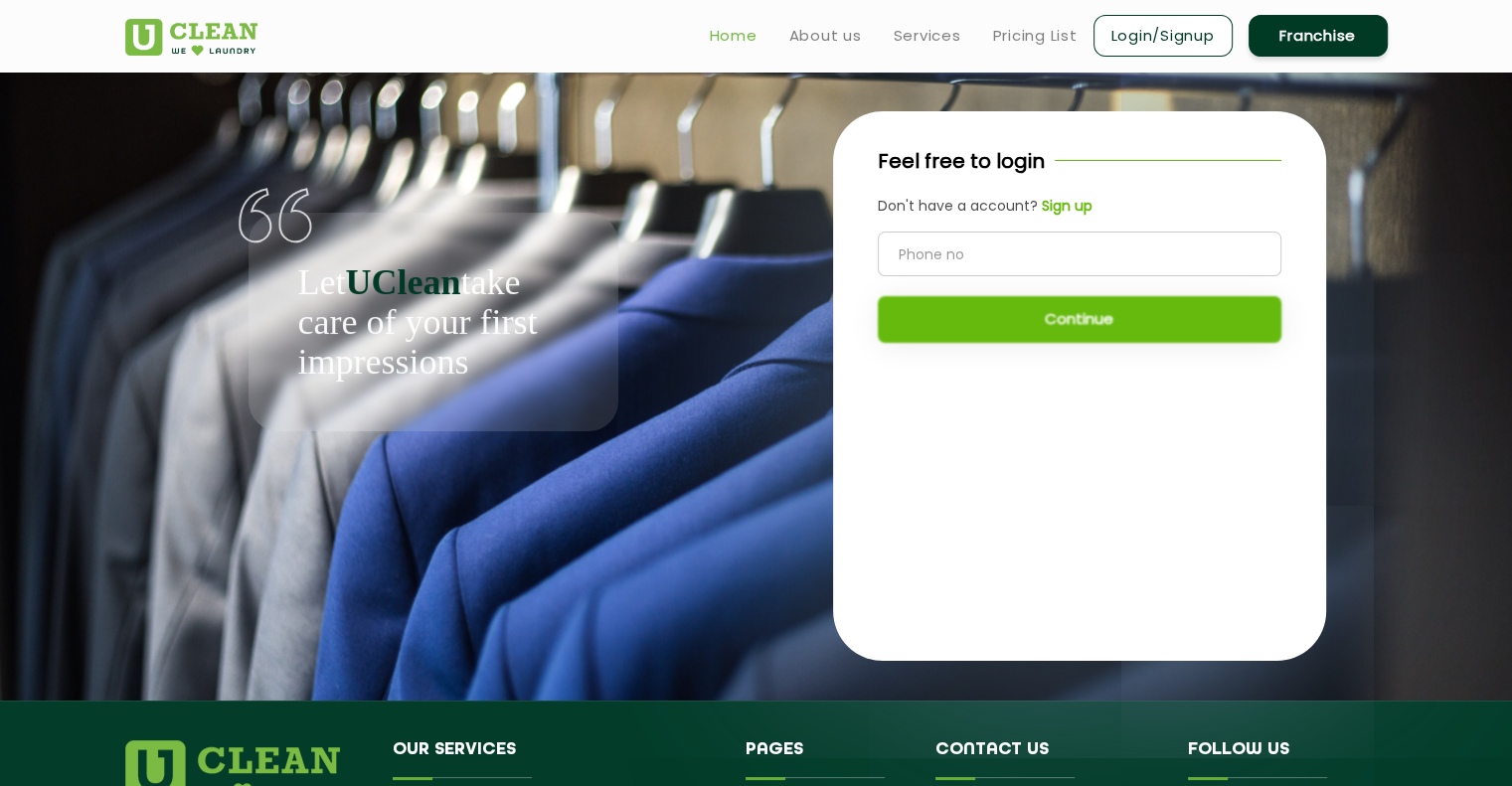 click on "Home" at bounding box center [734, 36] 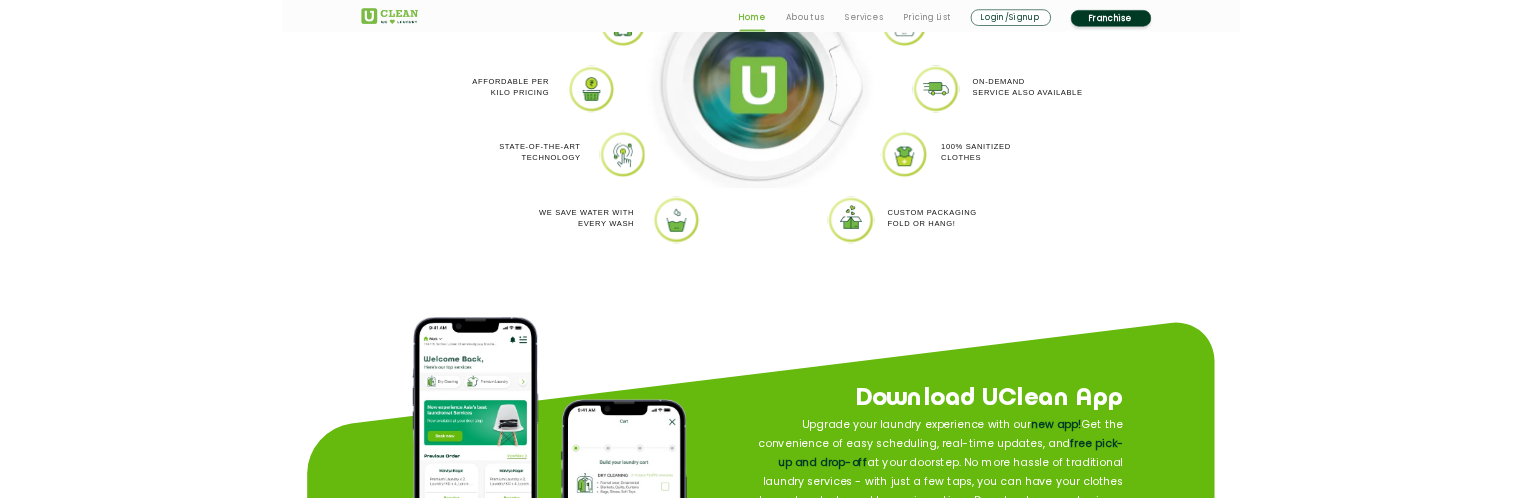 scroll, scrollTop: 2182, scrollLeft: 0, axis: vertical 